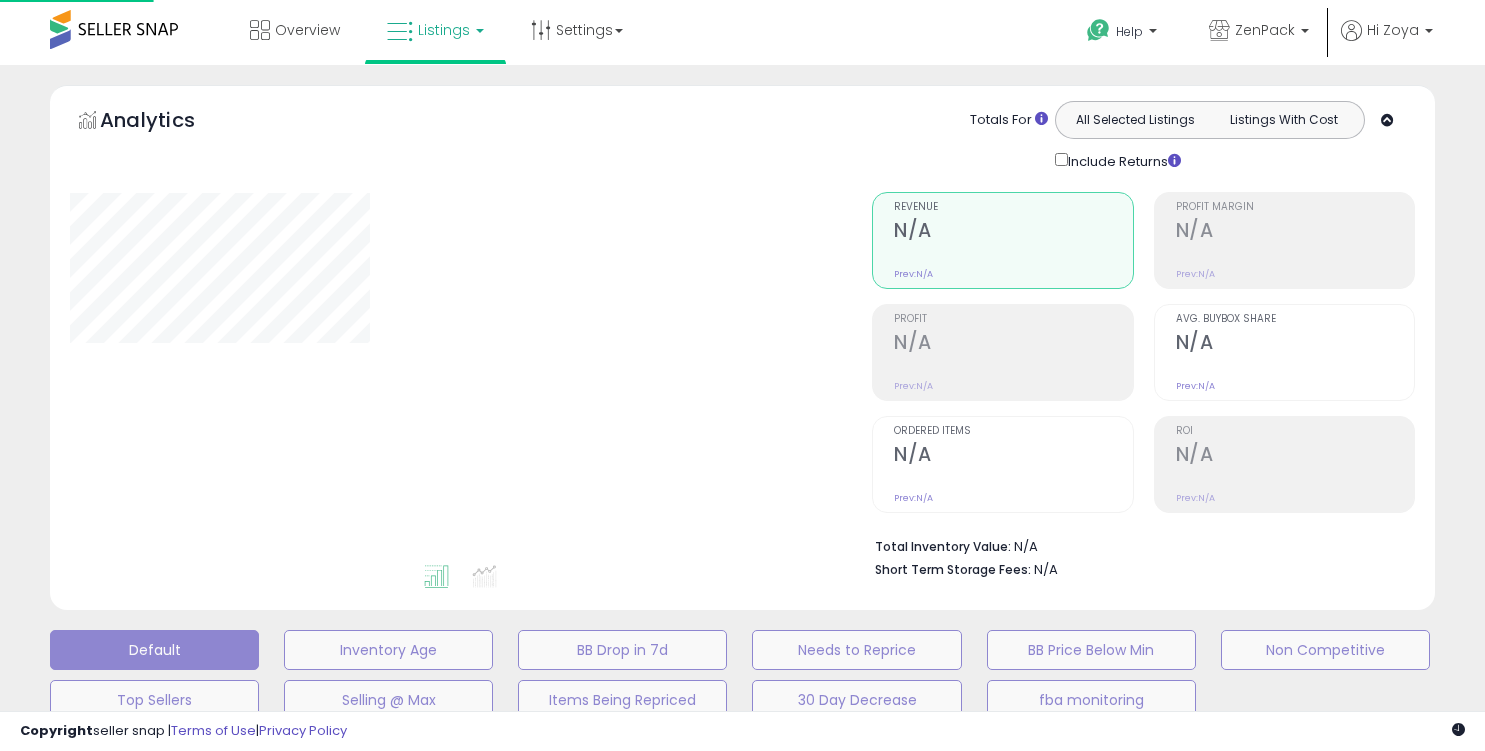 scroll, scrollTop: 490, scrollLeft: 0, axis: vertical 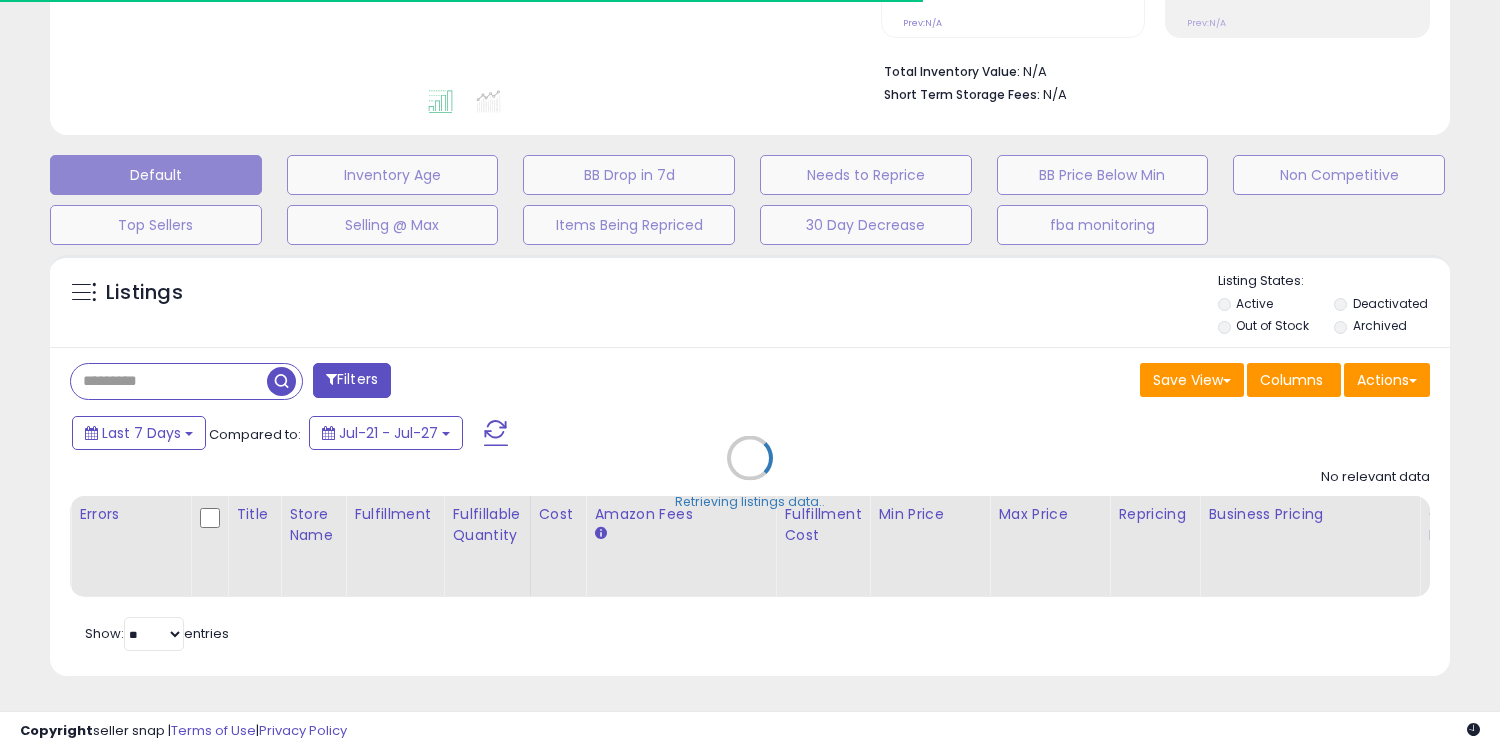 type on "**********" 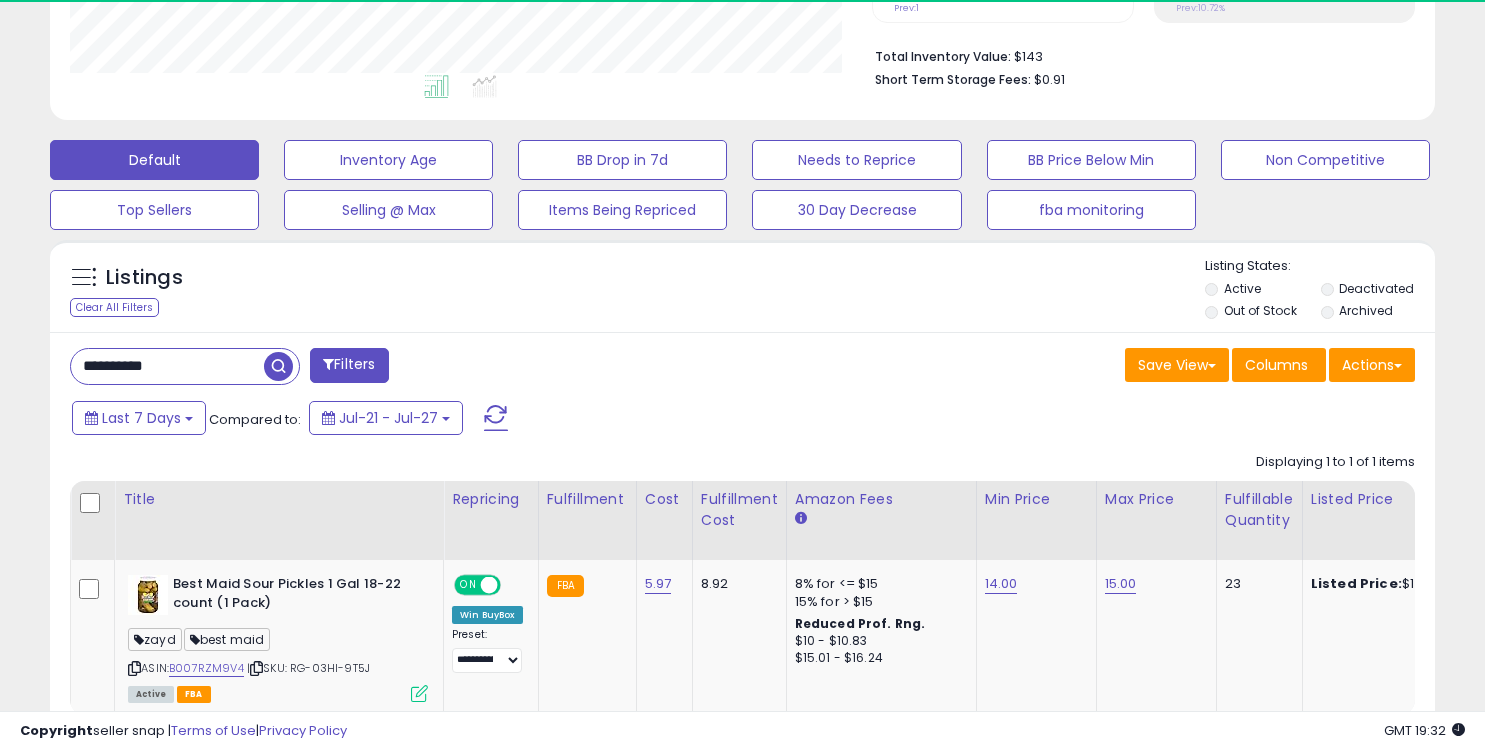 scroll, scrollTop: 999590, scrollLeft: 999198, axis: both 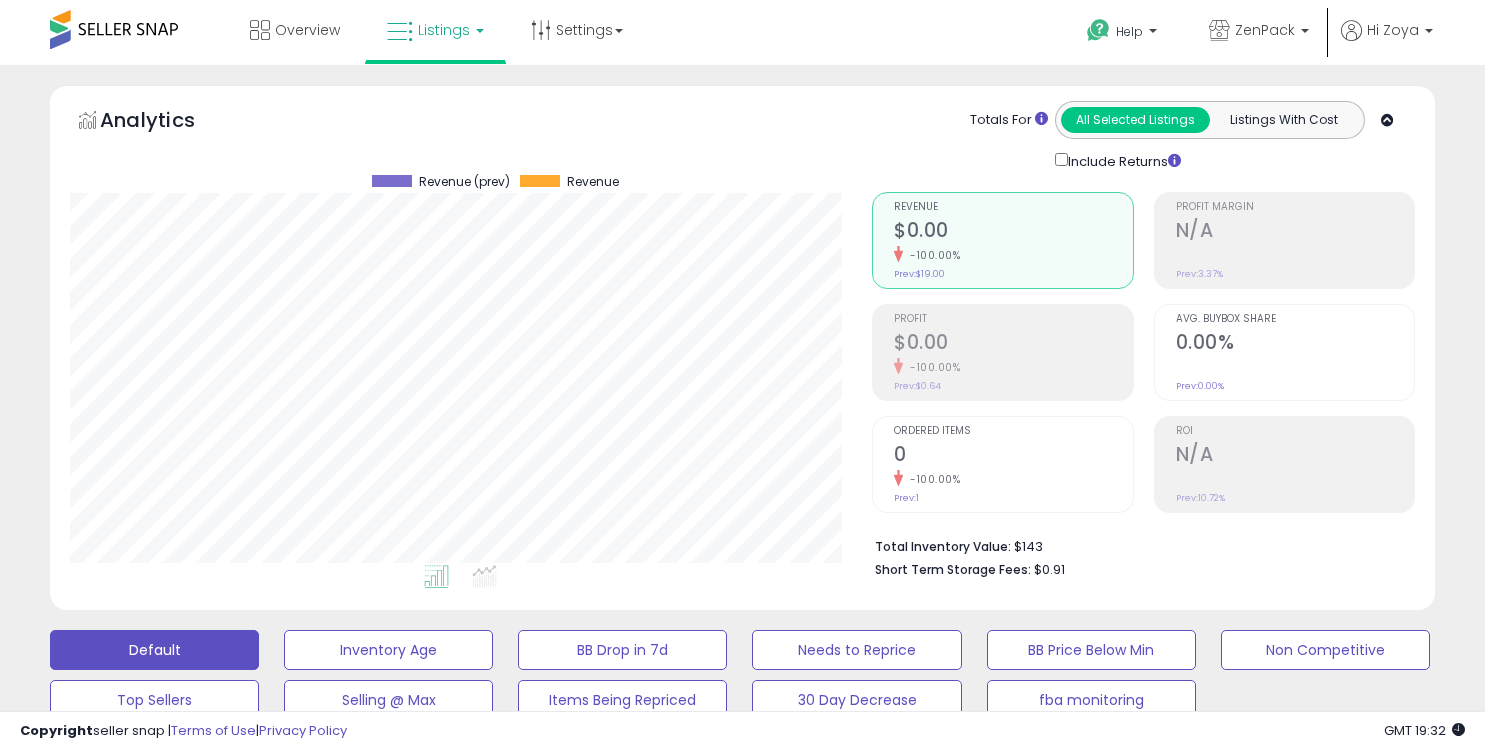 click on "Listings" at bounding box center (435, 30) 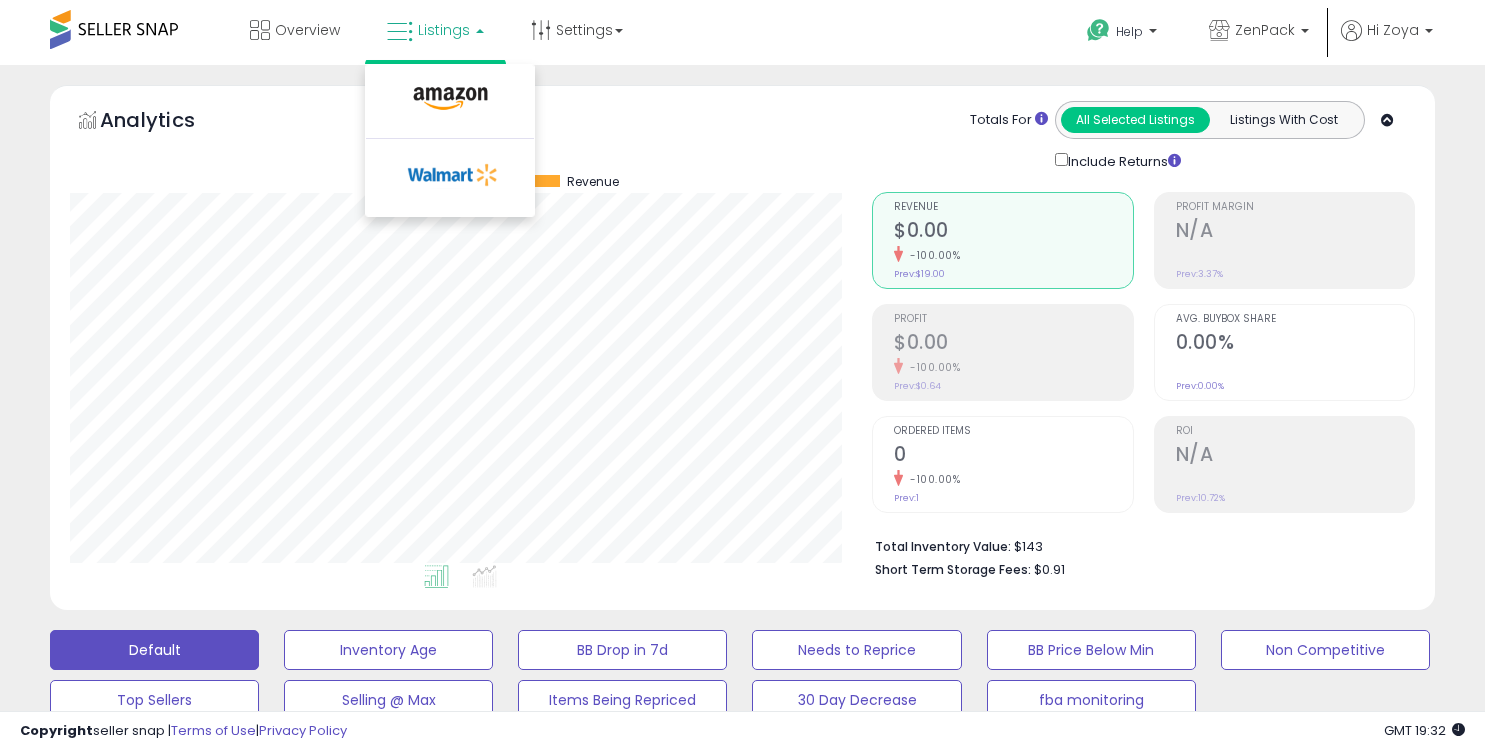 click at bounding box center (450, 103) 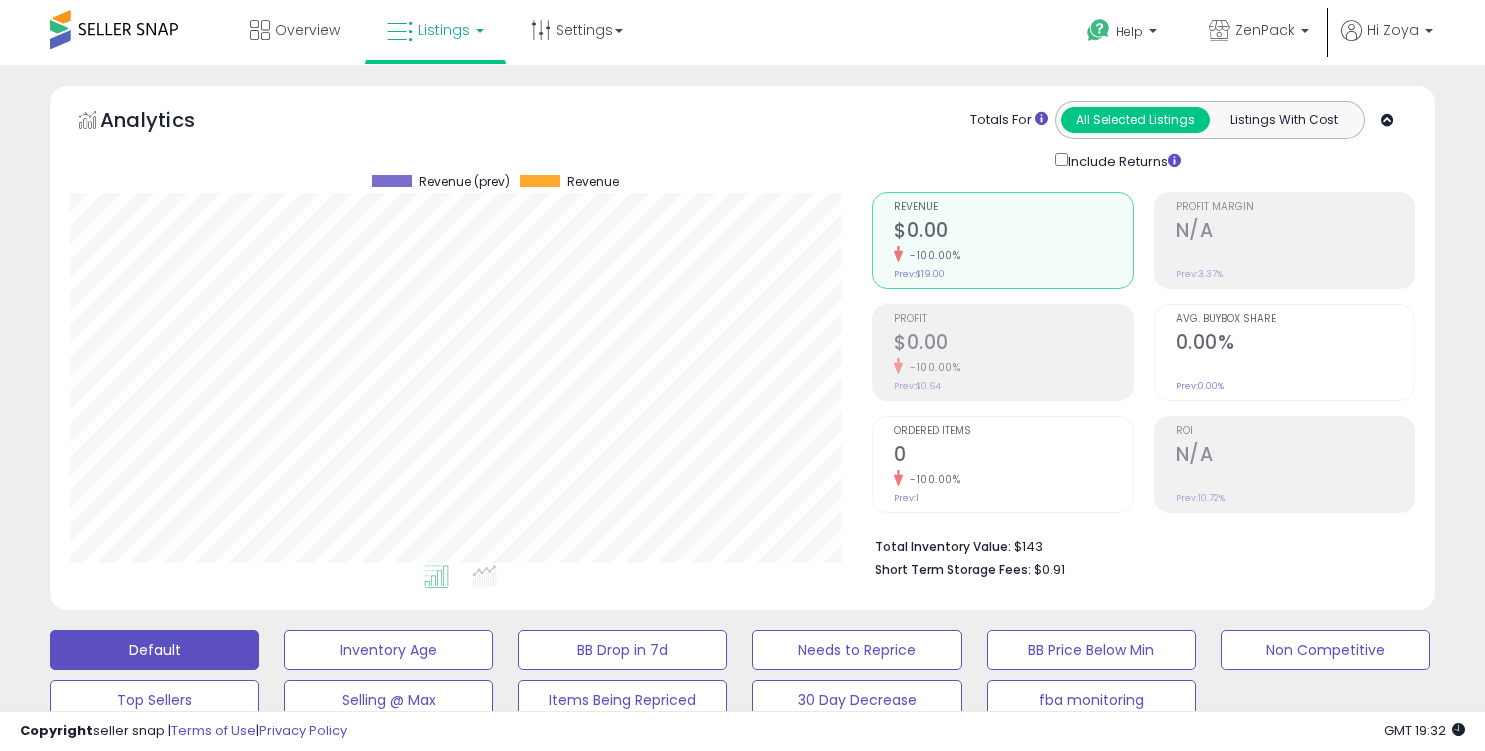 click on "Listings" at bounding box center [435, 30] 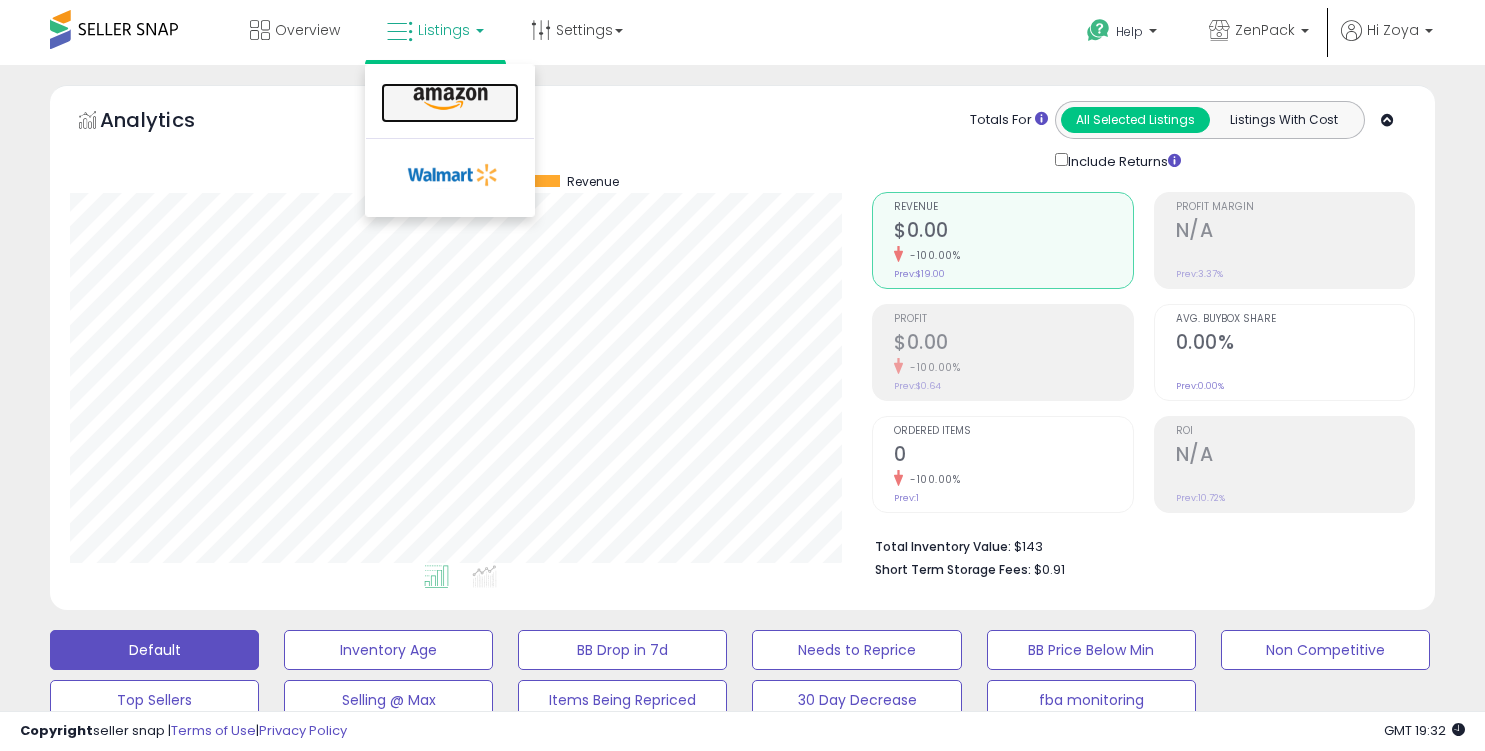 click at bounding box center (450, 99) 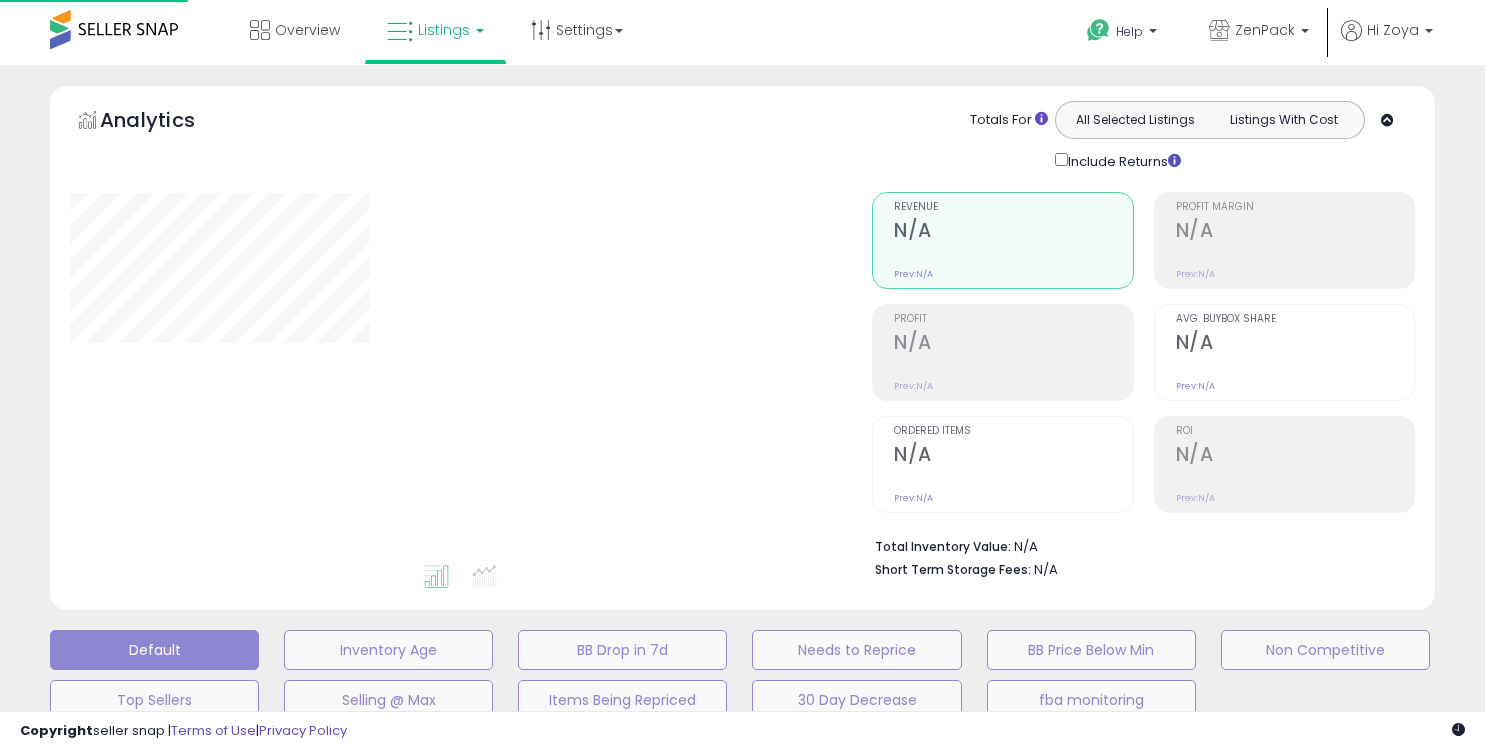 scroll, scrollTop: 0, scrollLeft: 0, axis: both 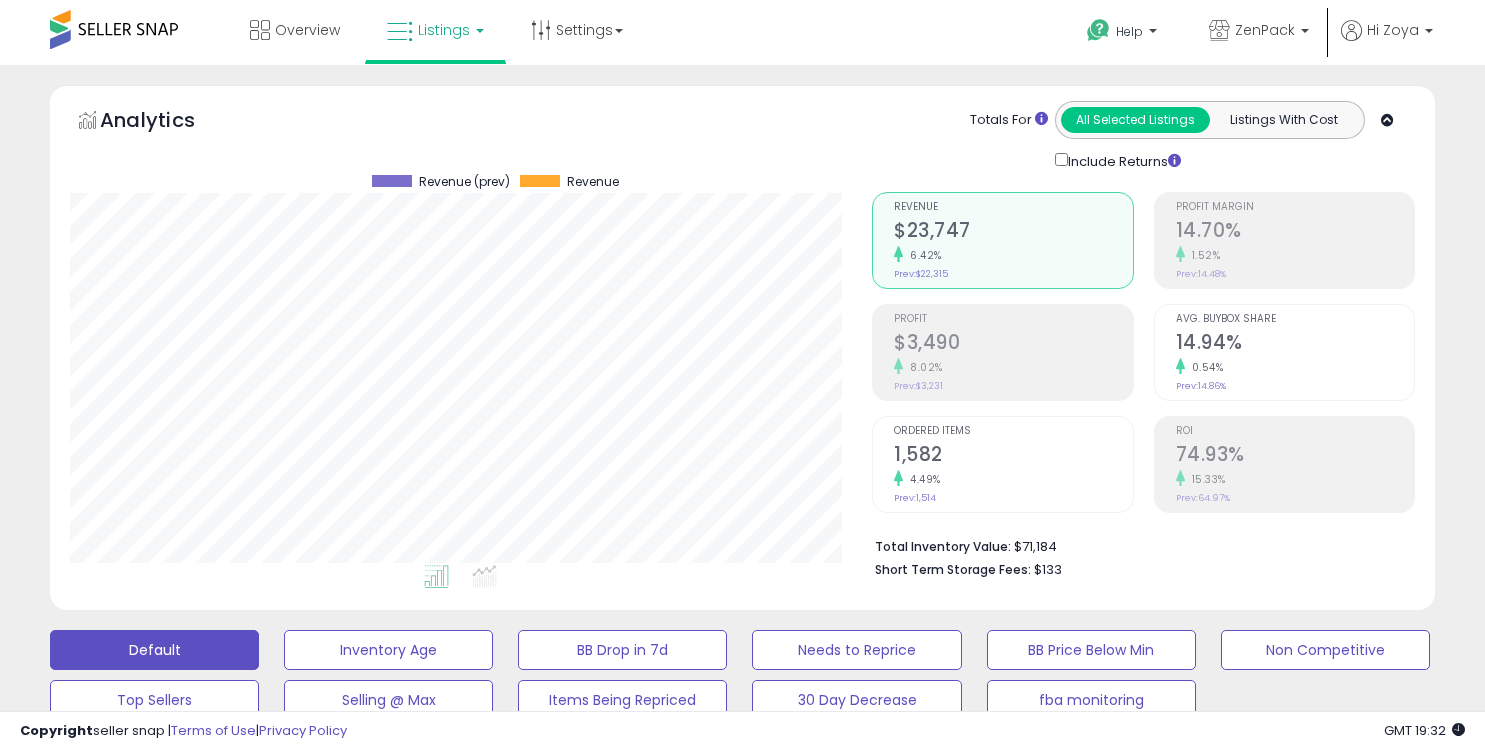 click on "$3,490" at bounding box center (1013, 344) 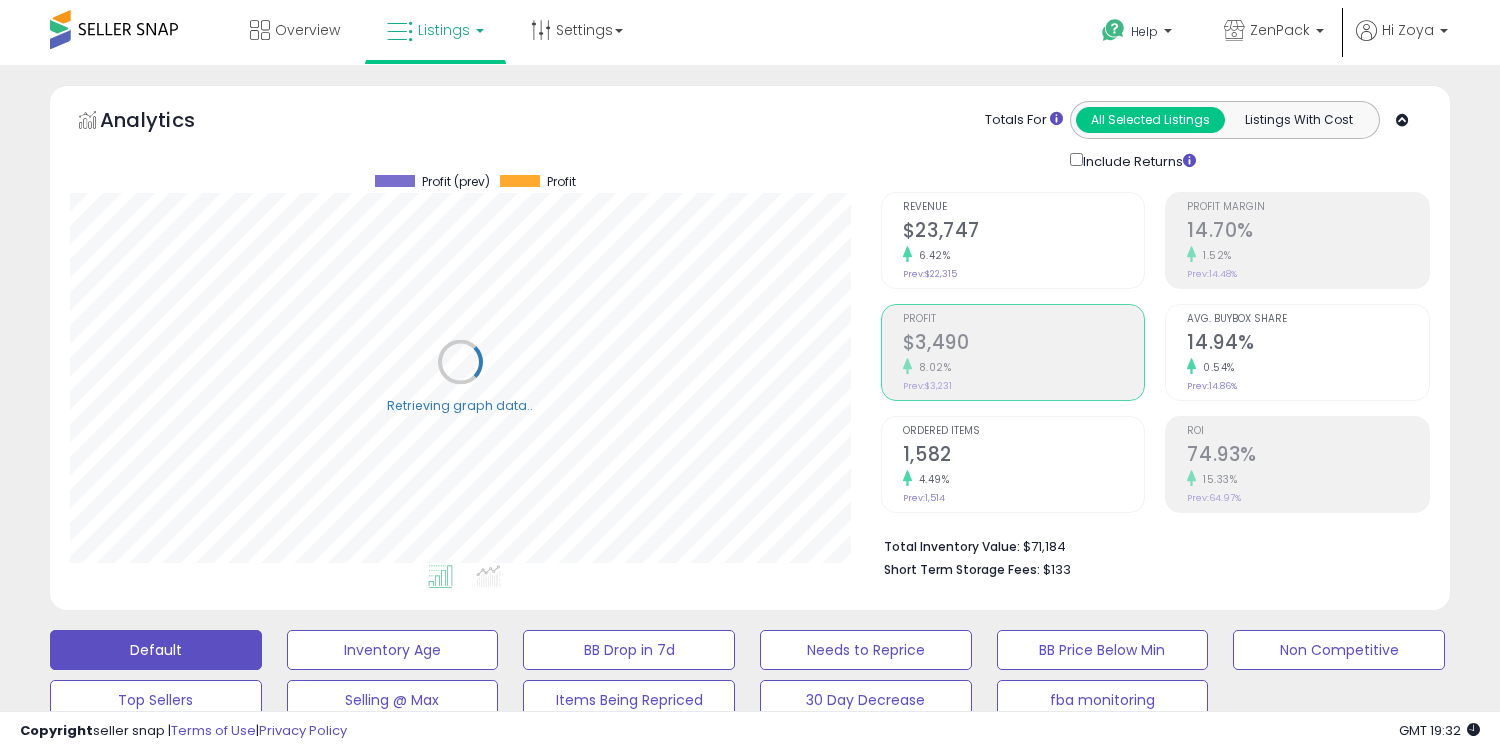scroll, scrollTop: 999590, scrollLeft: 999189, axis: both 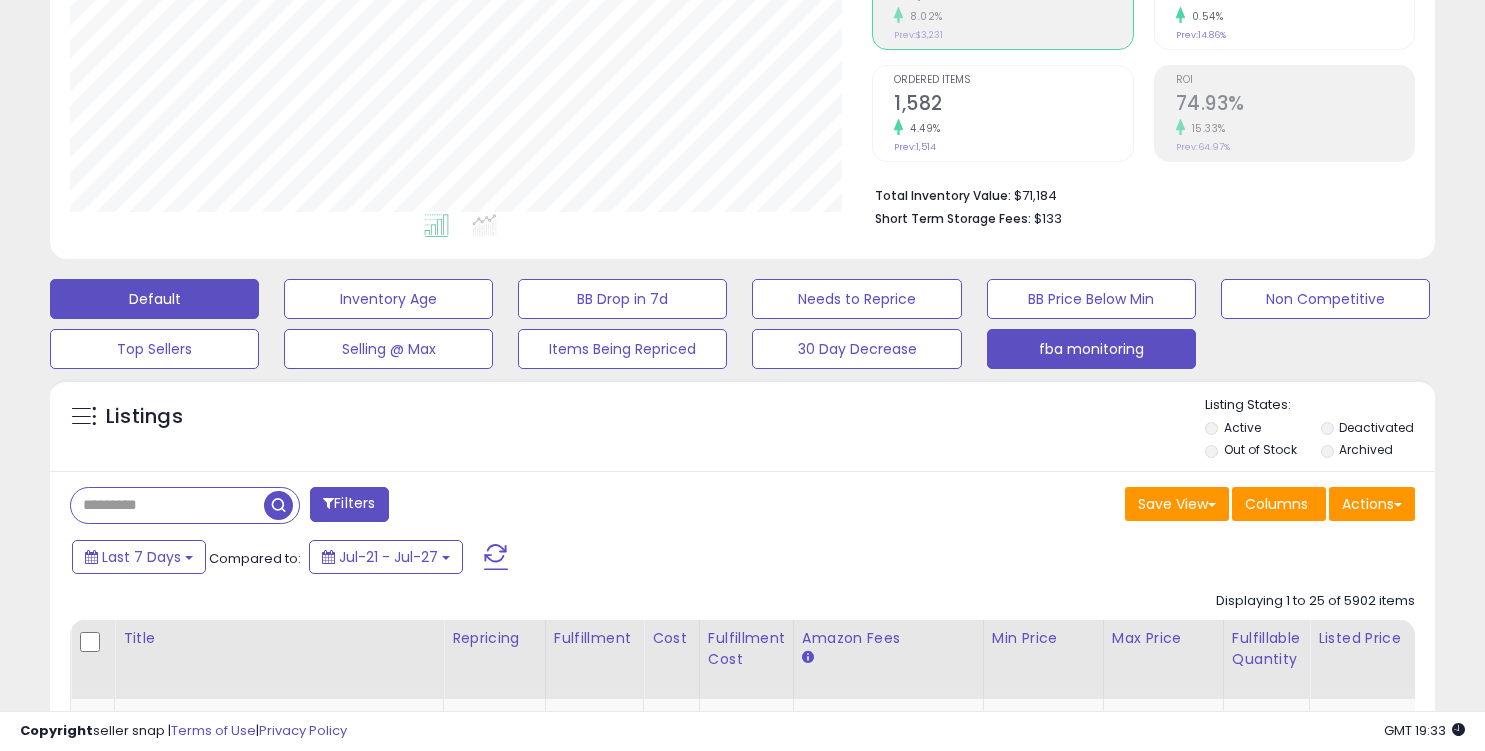 click on "fba monitoring" at bounding box center (388, 299) 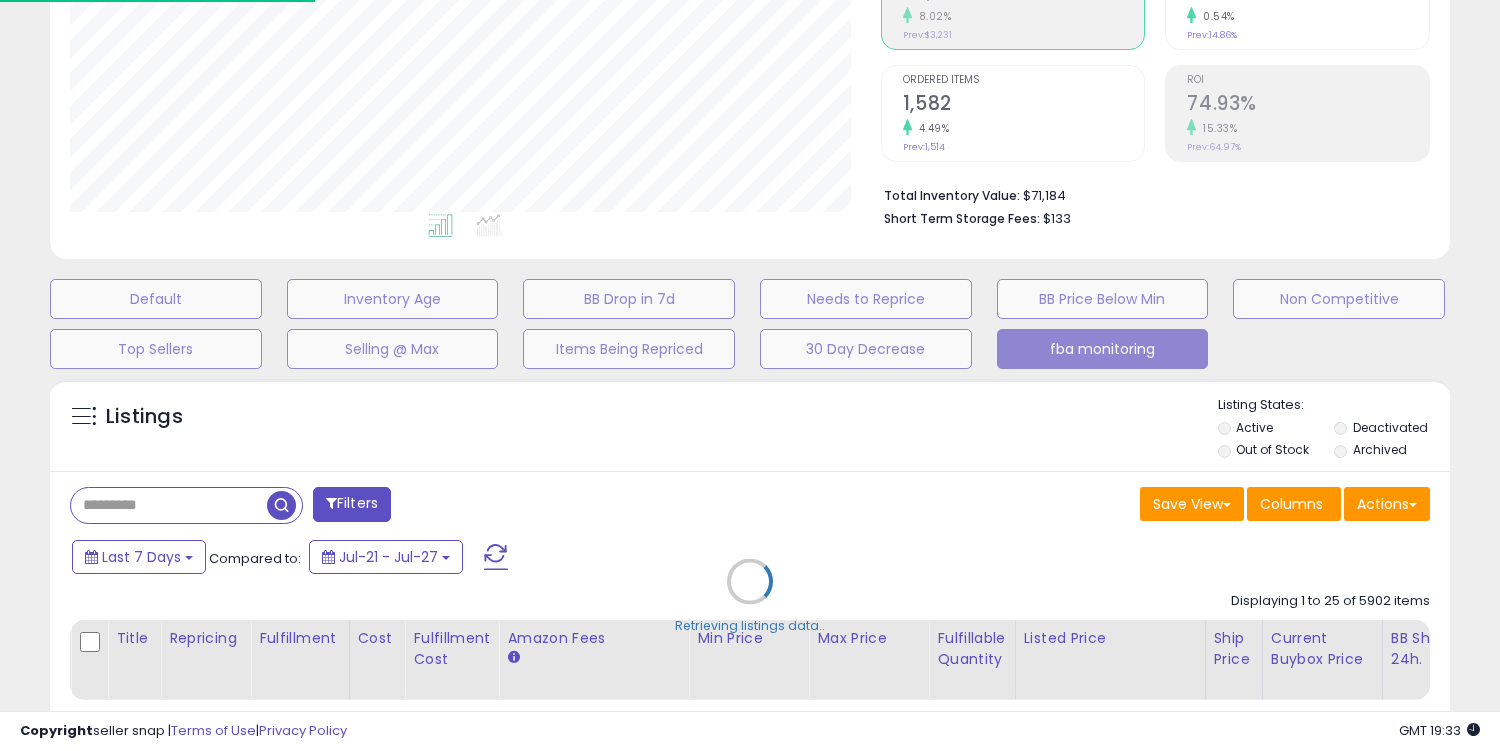 scroll, scrollTop: 999590, scrollLeft: 999189, axis: both 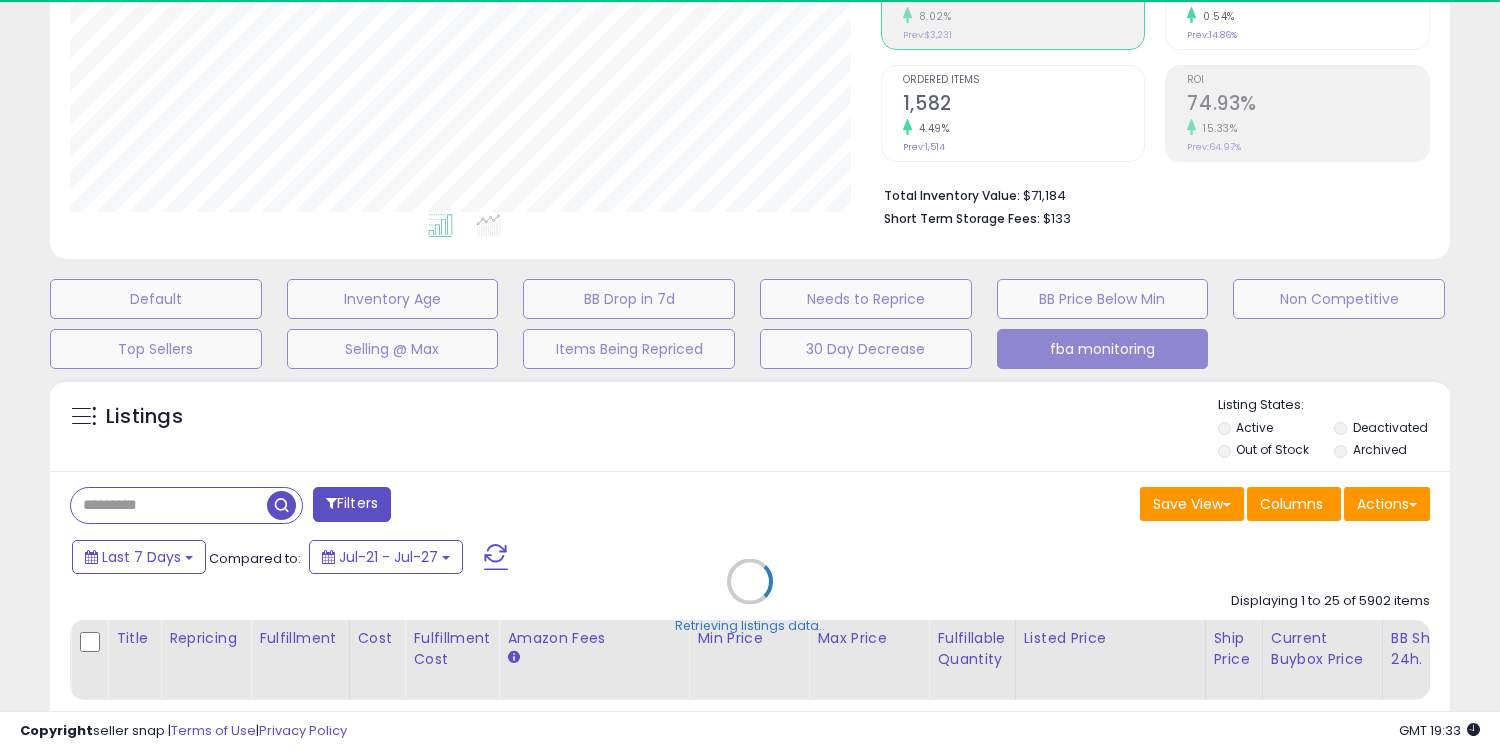 select on "**" 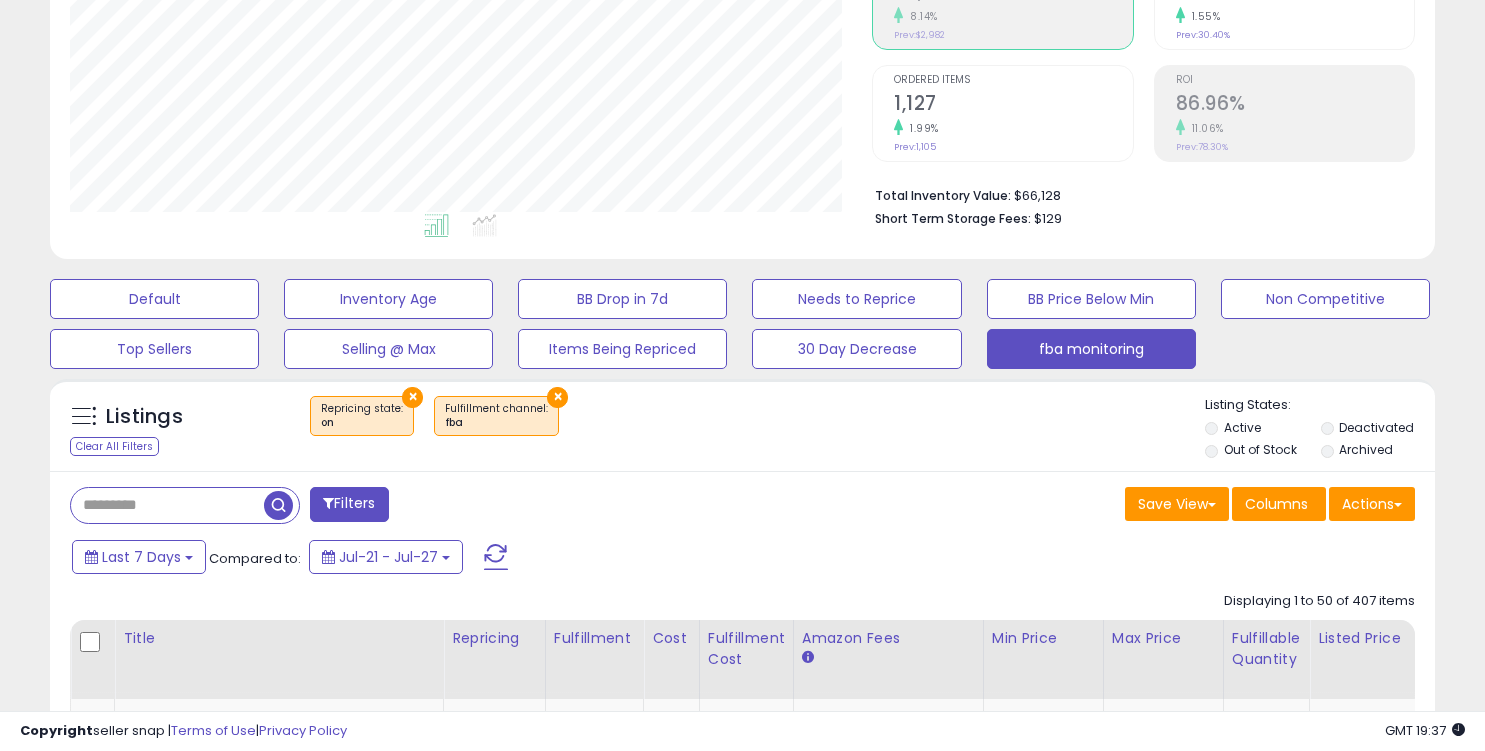 scroll, scrollTop: 999590, scrollLeft: 999198, axis: both 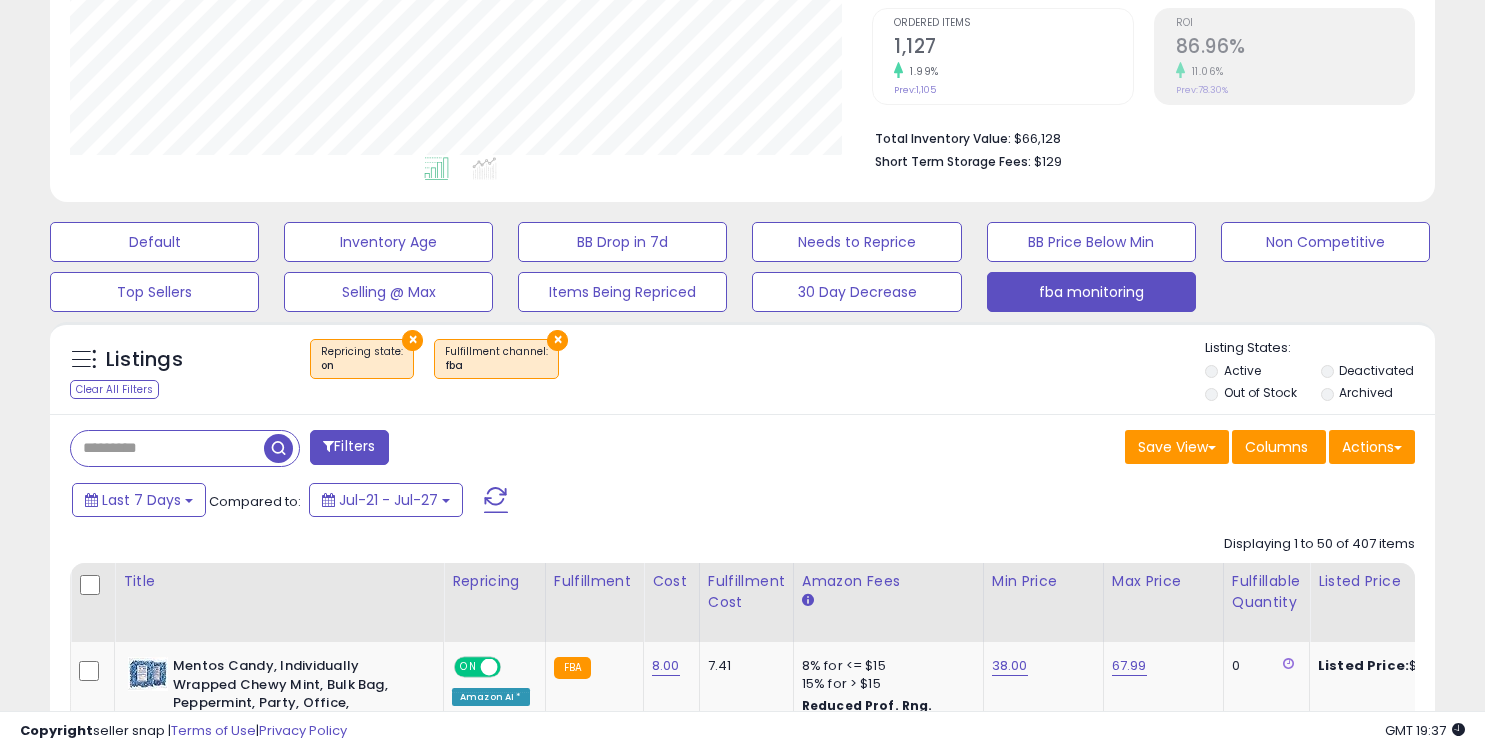 click on "Filters" at bounding box center (349, 447) 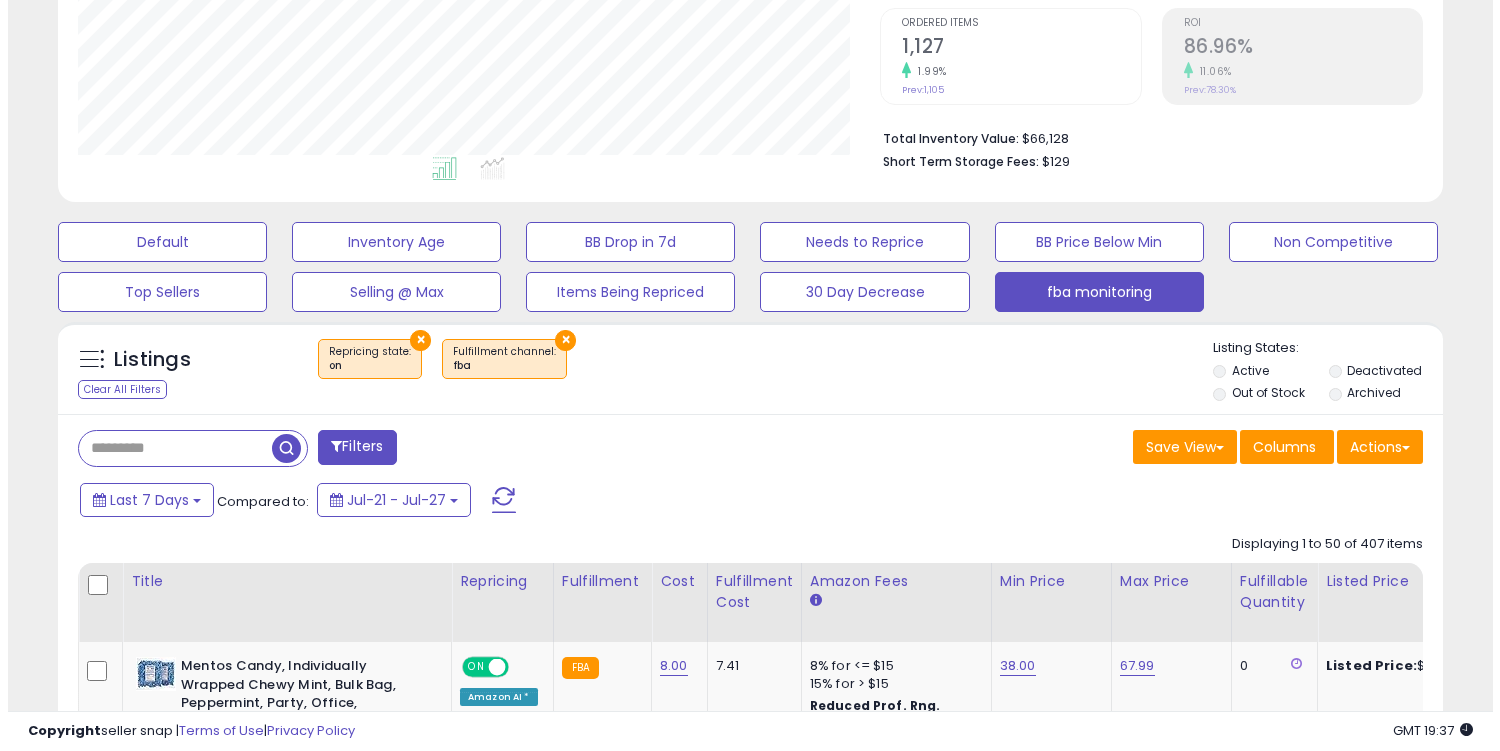 scroll, scrollTop: 999590, scrollLeft: 999189, axis: both 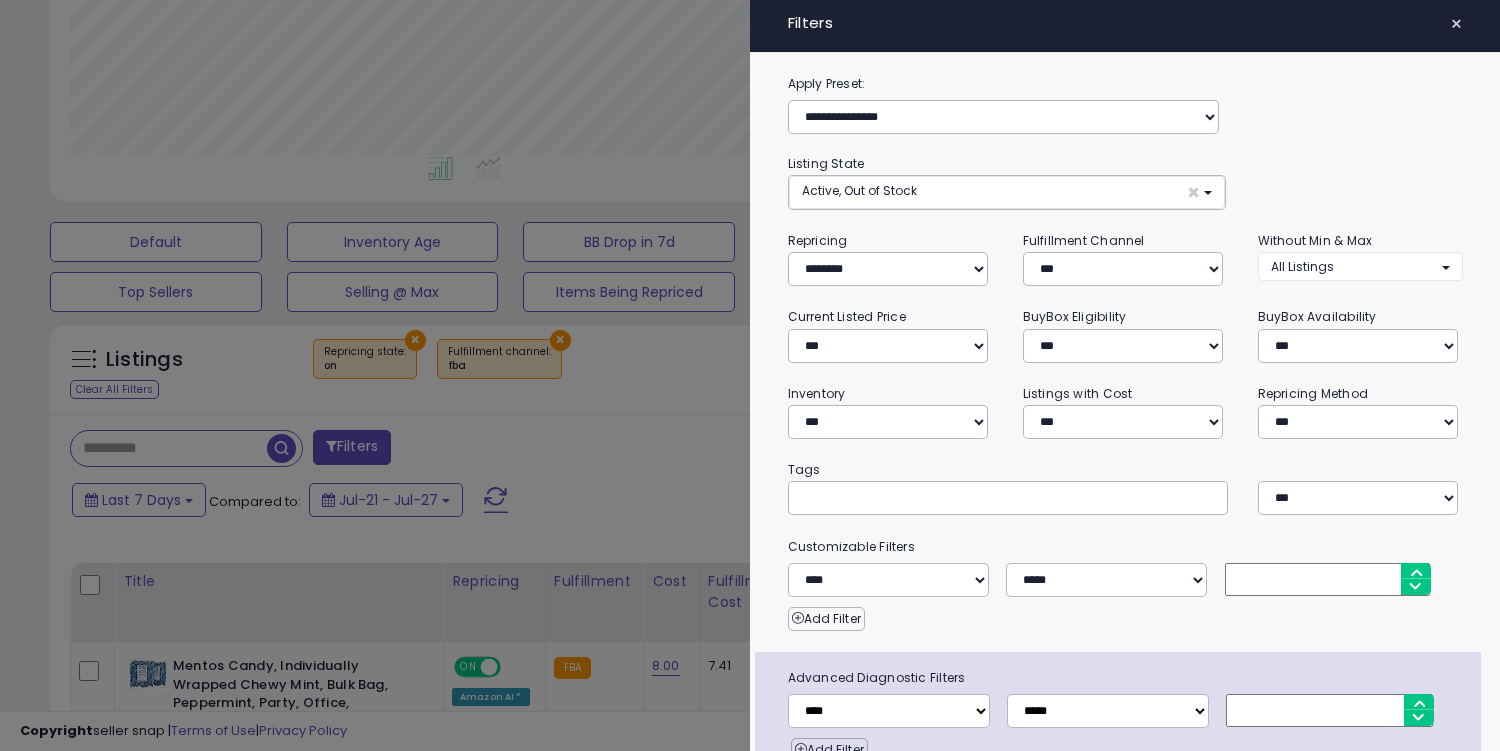 click at bounding box center [951, 498] 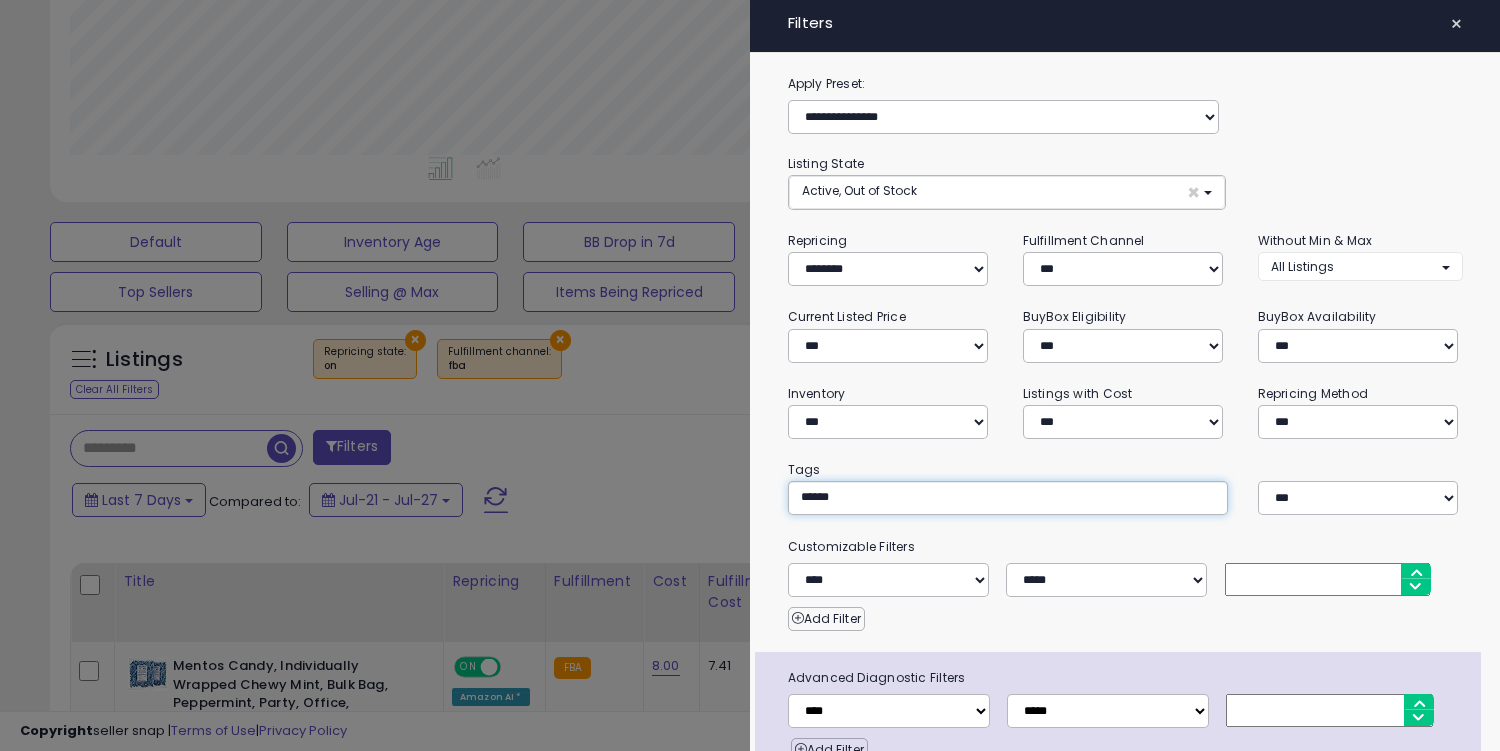 type on "*******" 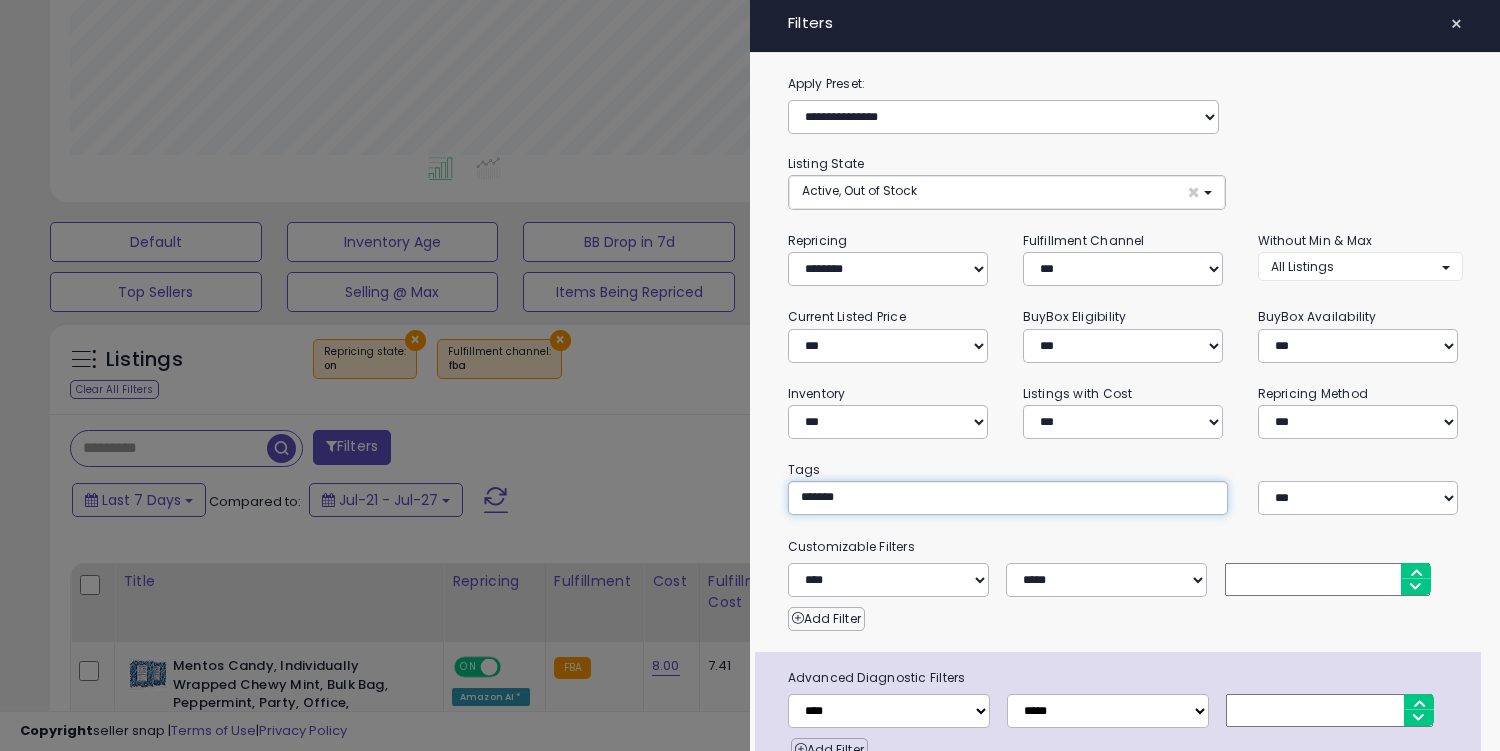 type on "*******" 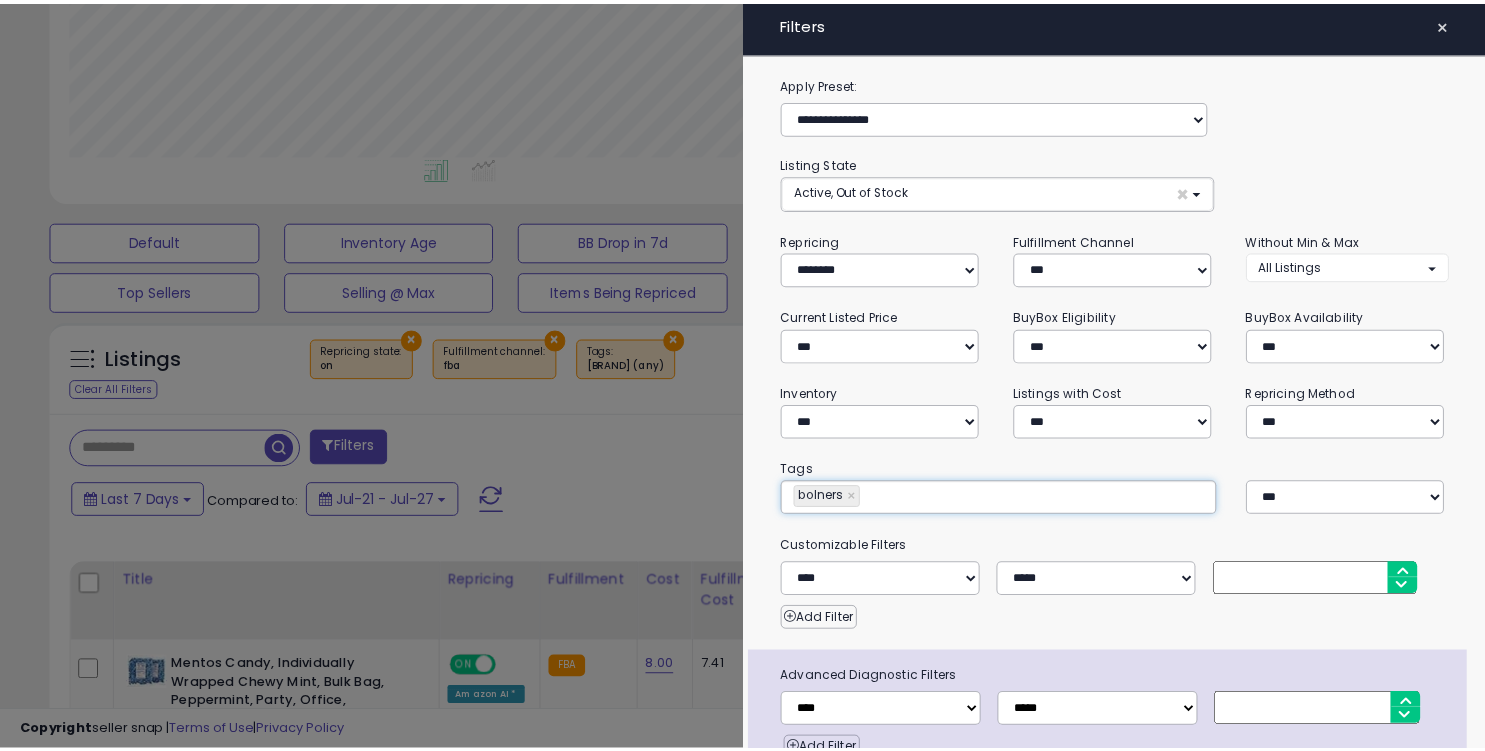 scroll, scrollTop: 97, scrollLeft: 0, axis: vertical 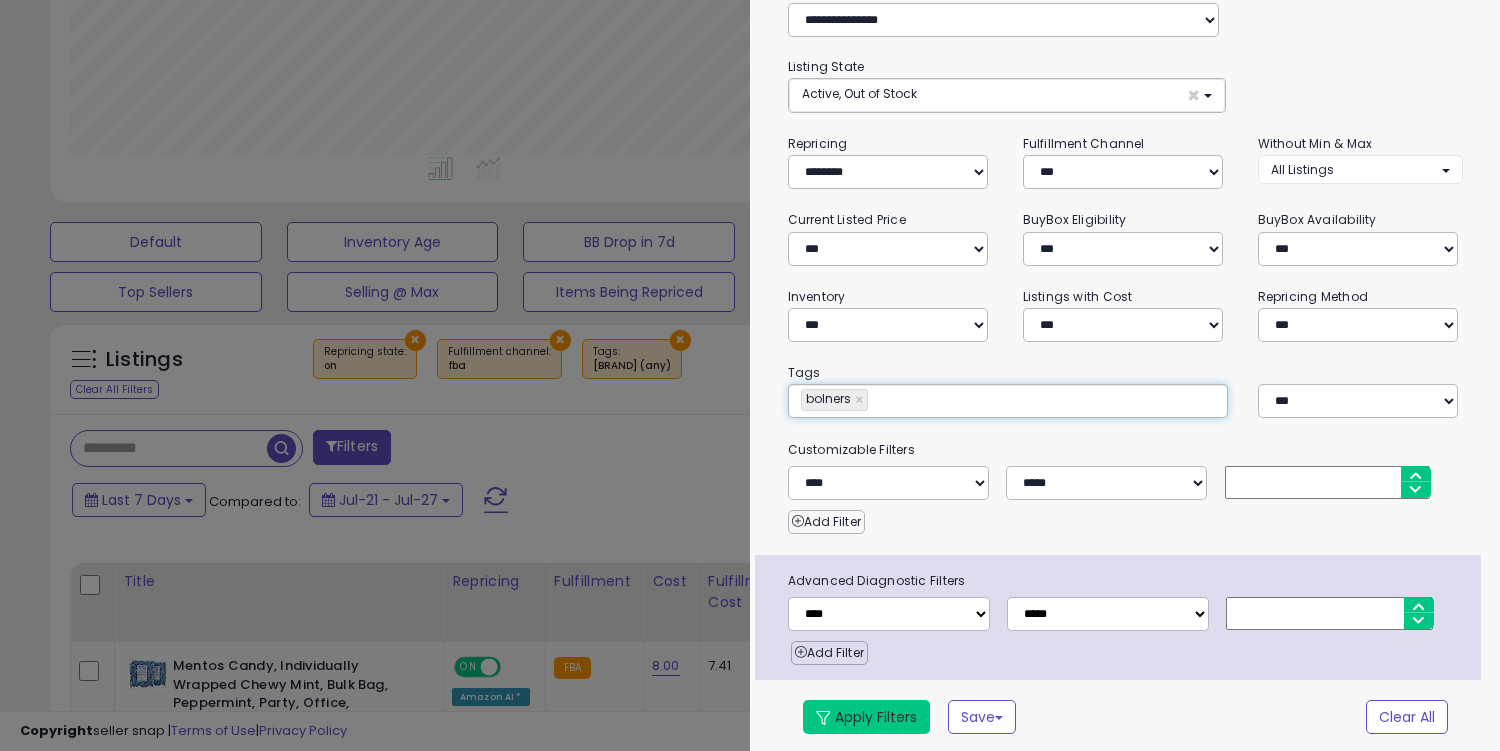 click on "Apply Filters" at bounding box center (866, 717) 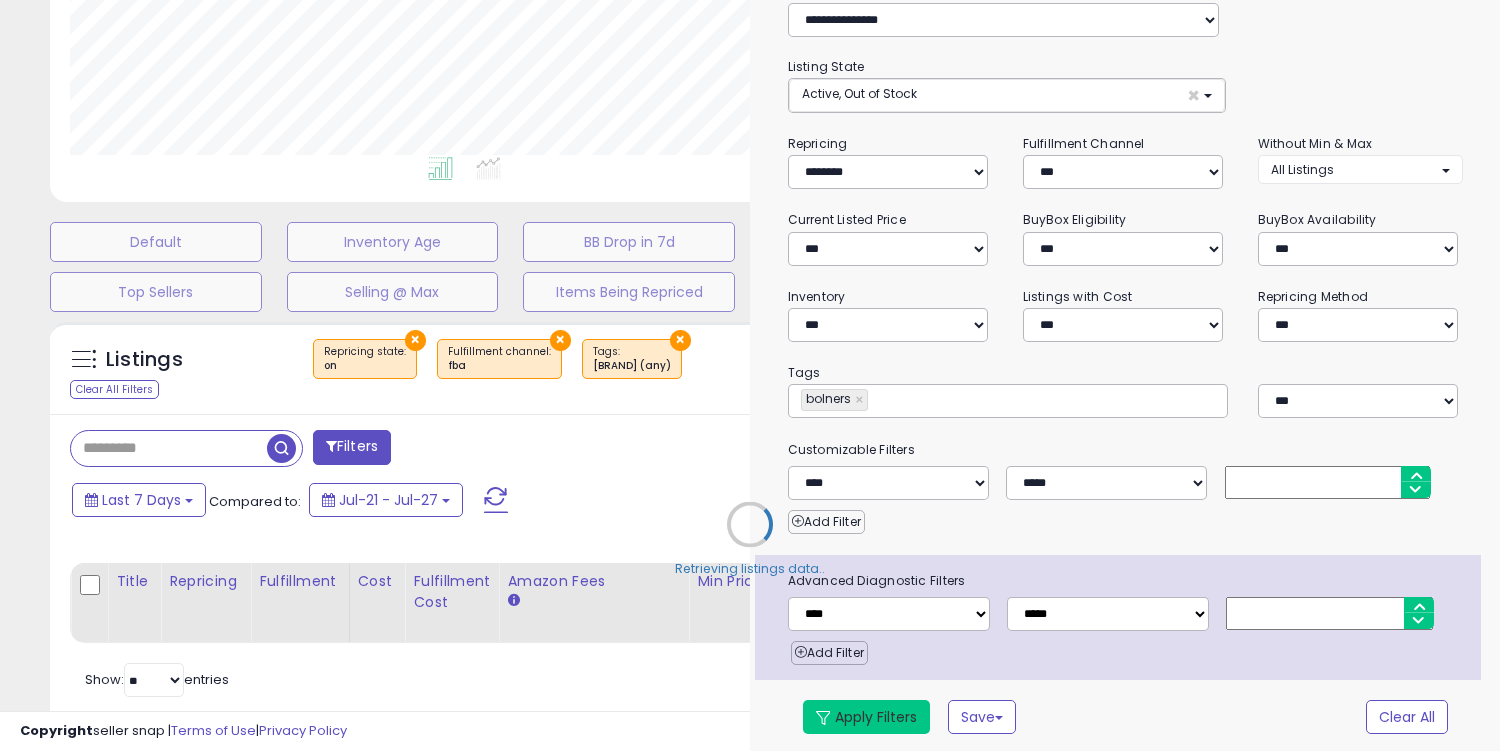 select on "*" 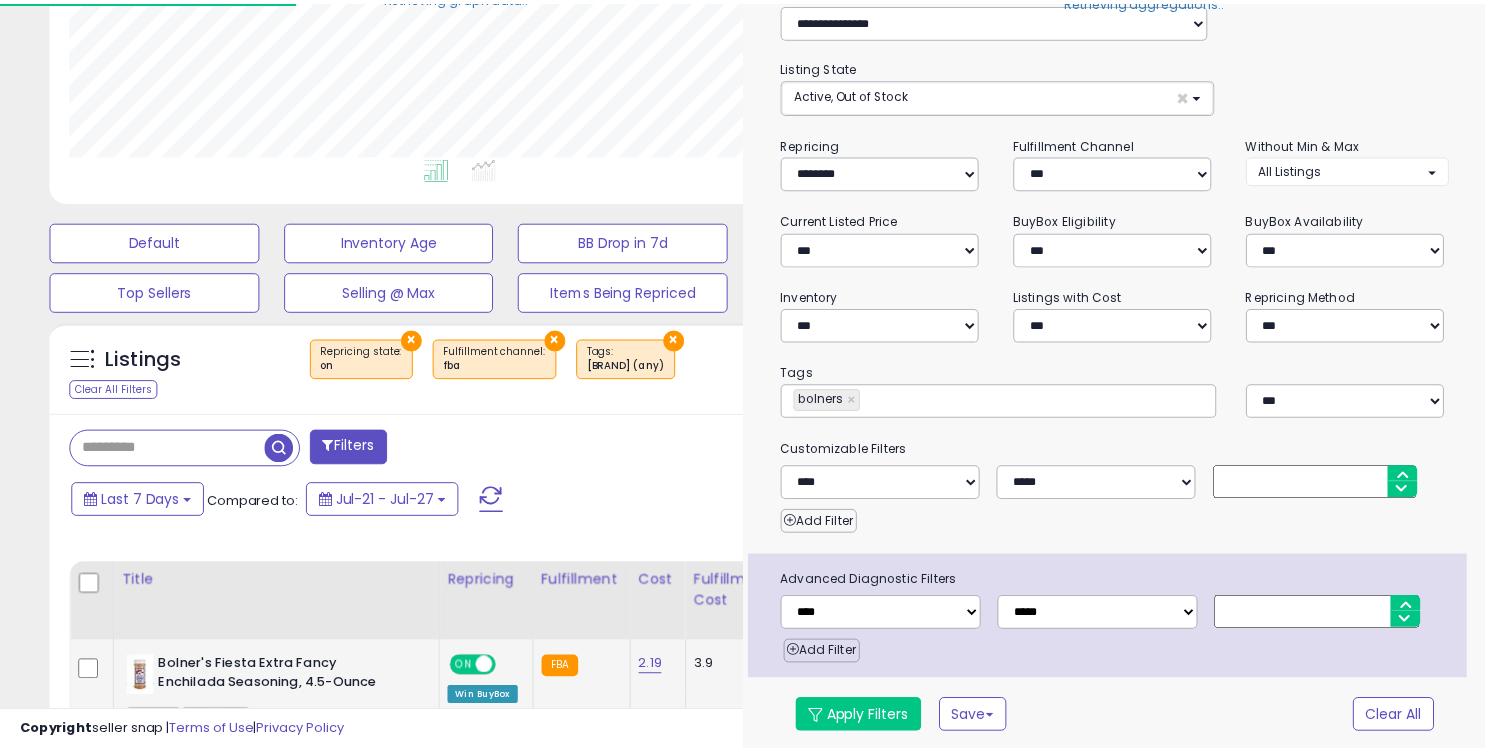 scroll, scrollTop: 410, scrollLeft: 802, axis: both 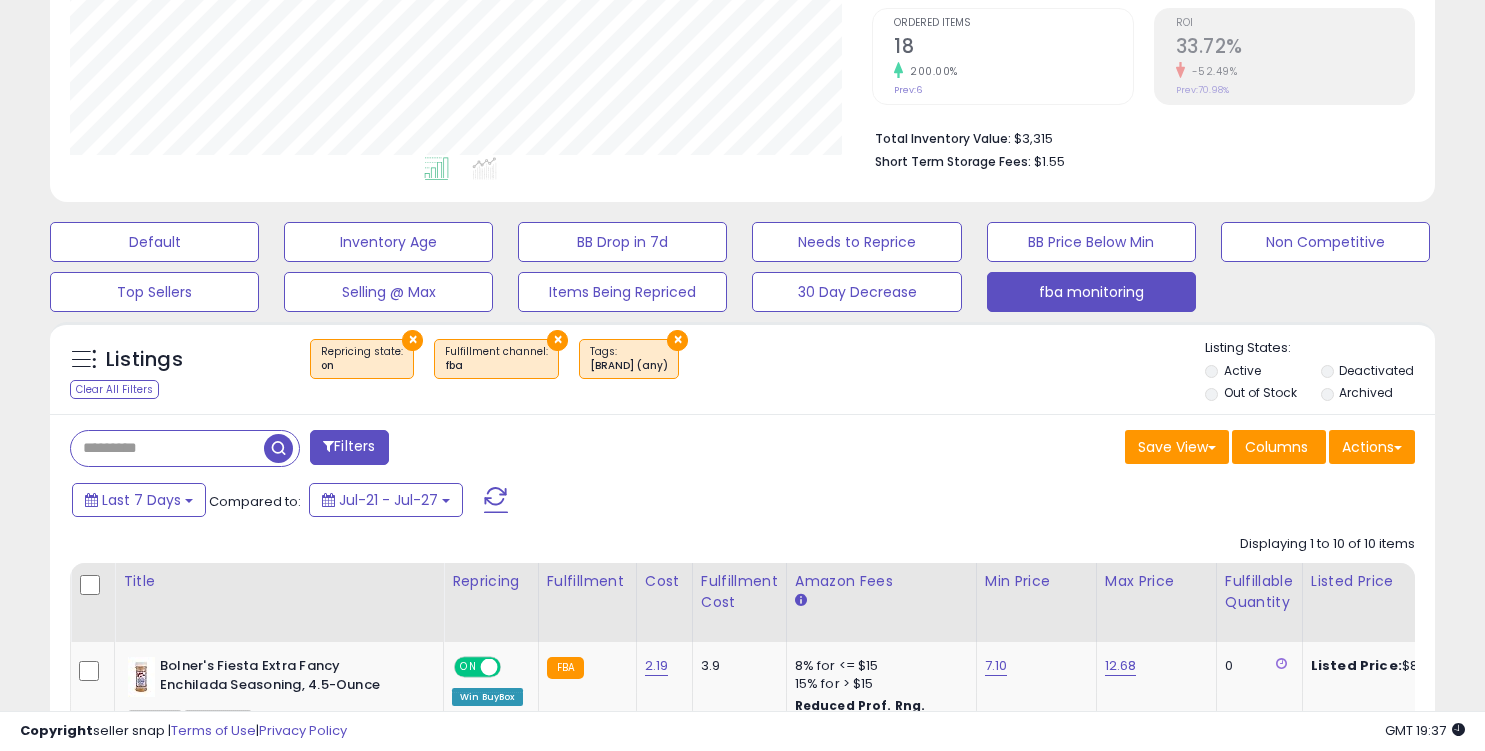 click on "Filters" at bounding box center (349, 447) 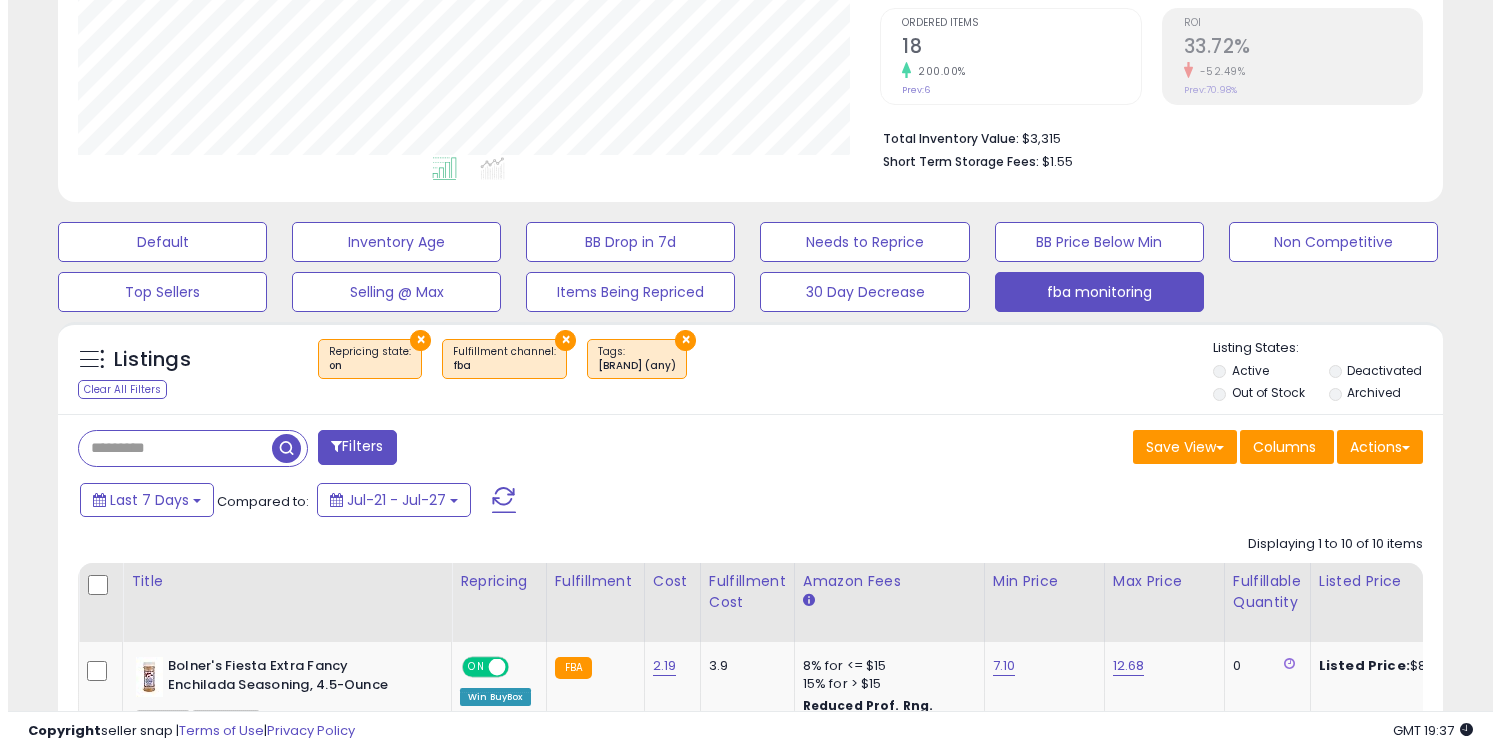 scroll, scrollTop: 95, scrollLeft: 0, axis: vertical 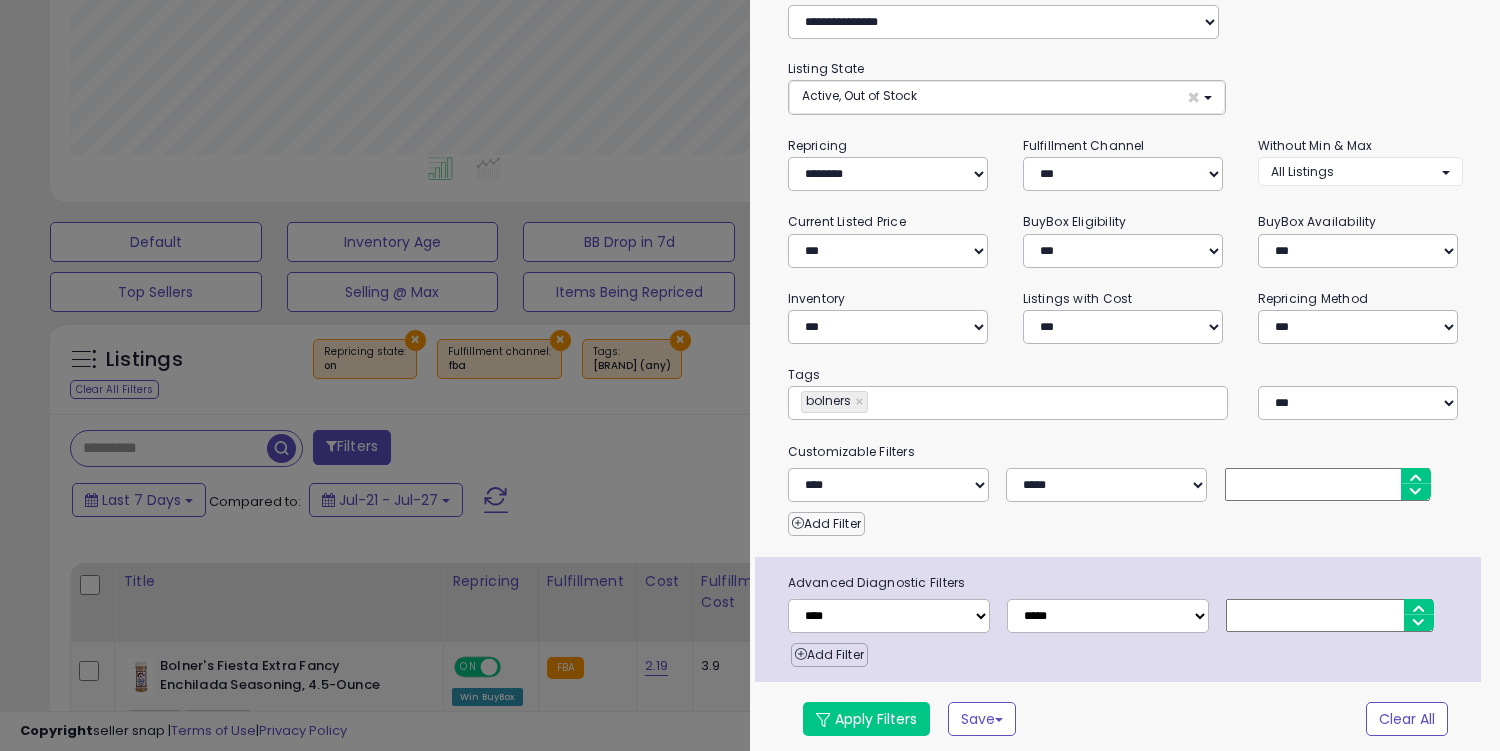click at bounding box center (750, 375) 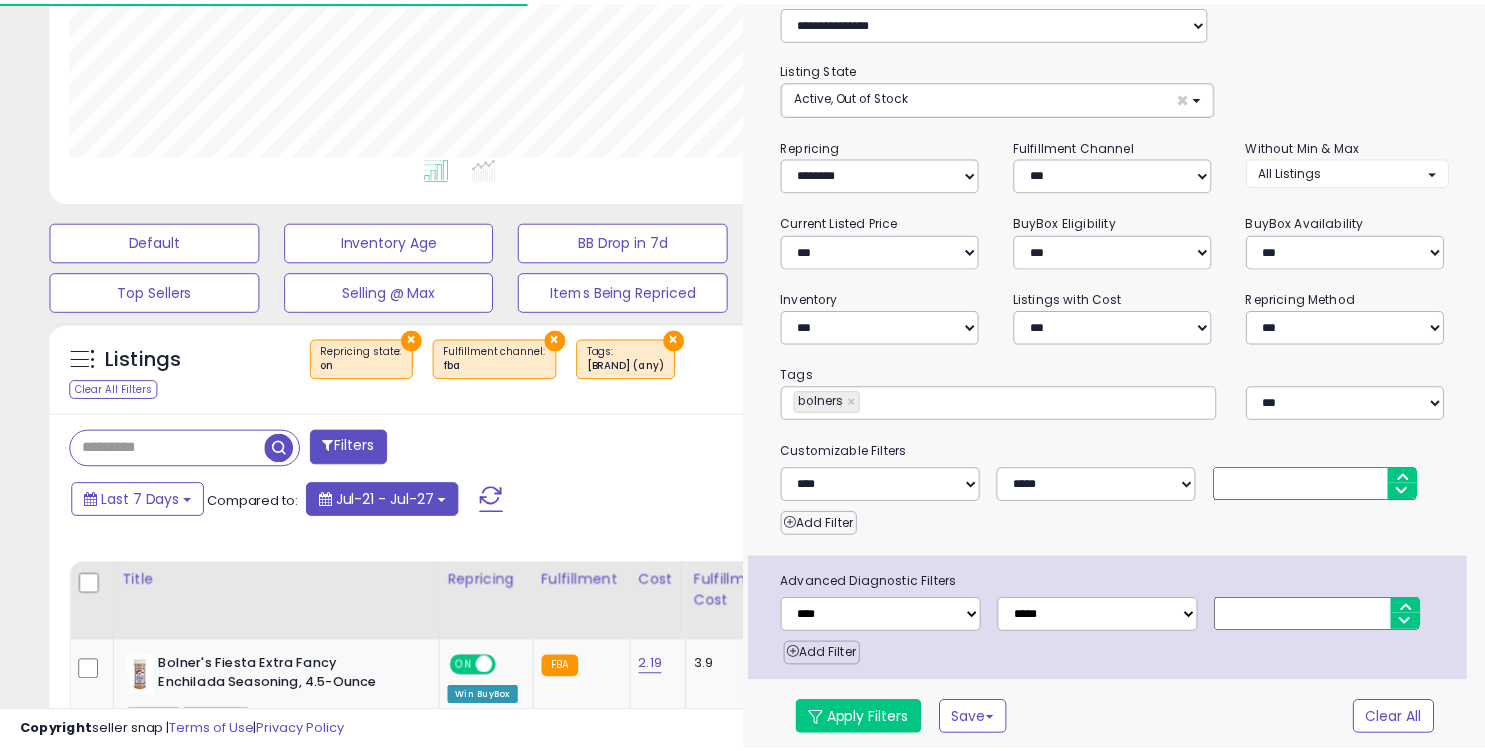 scroll, scrollTop: 410, scrollLeft: 802, axis: both 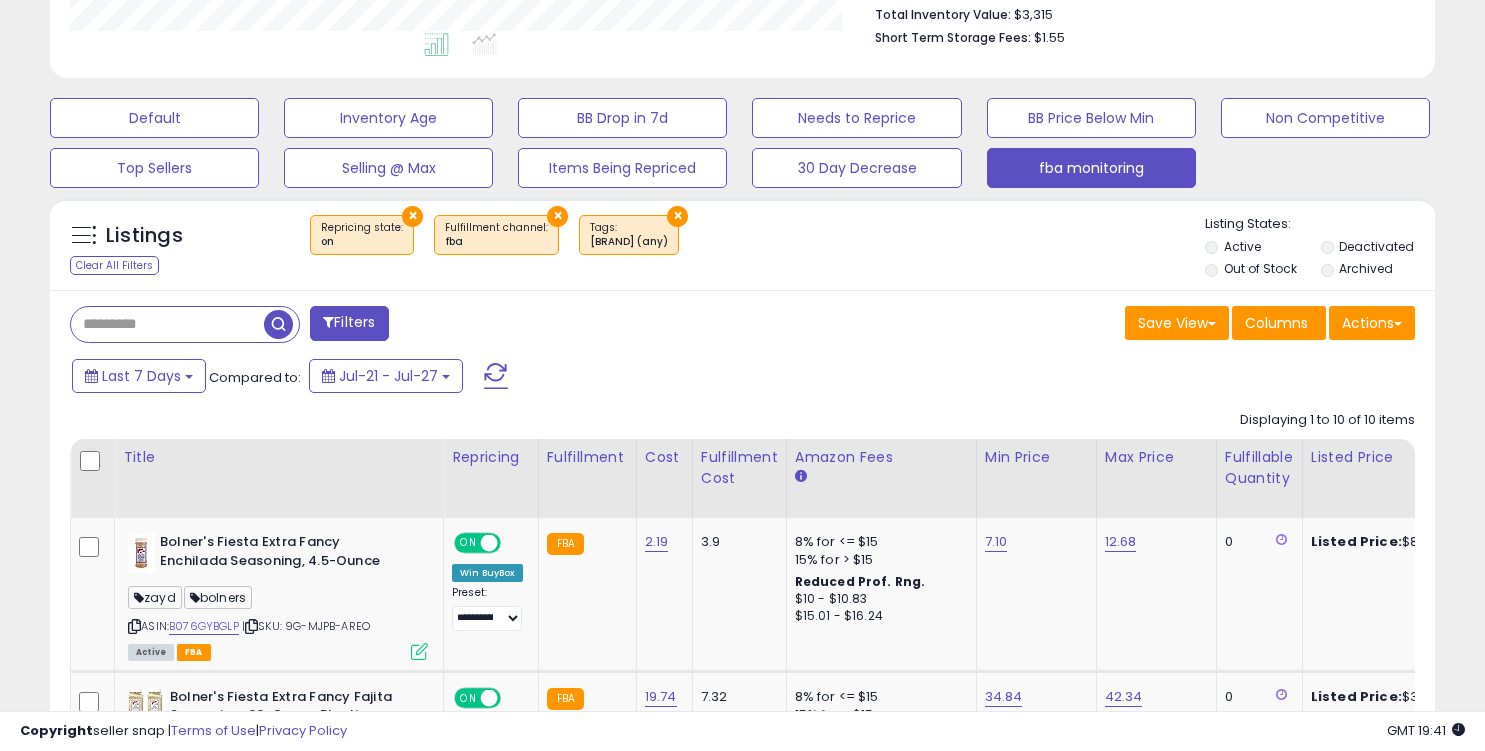 click on "×" at bounding box center (677, 216) 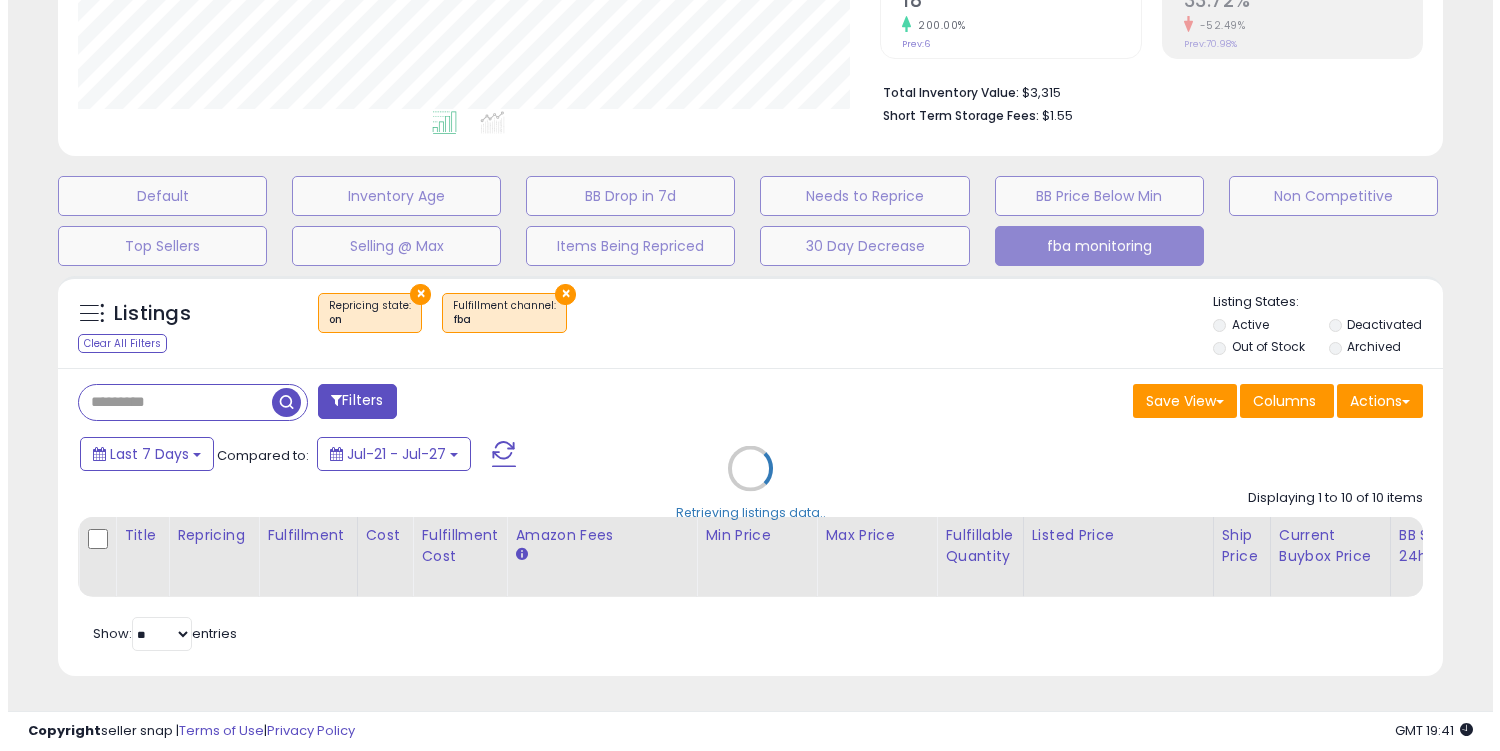 scroll, scrollTop: 469, scrollLeft: 0, axis: vertical 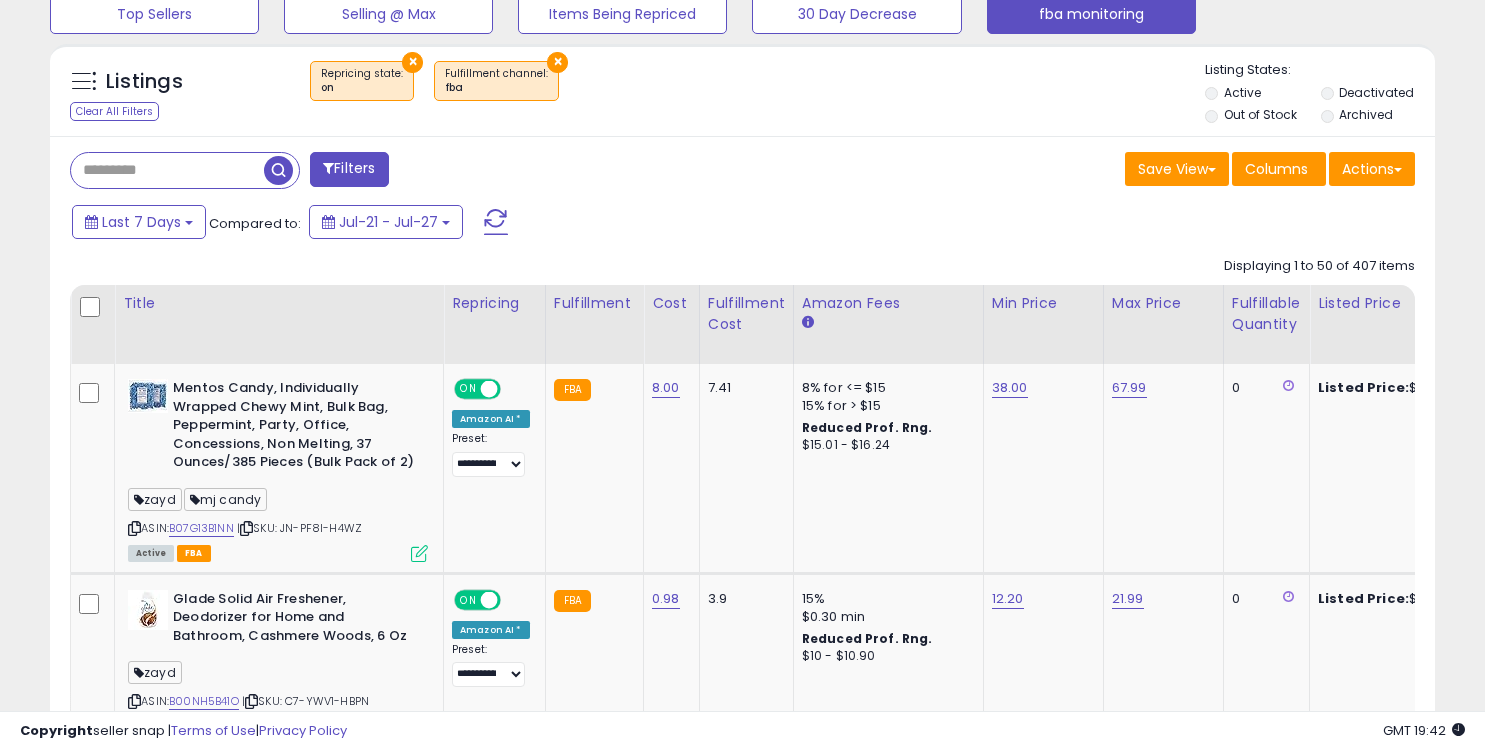 click on "Filters" at bounding box center [349, 169] 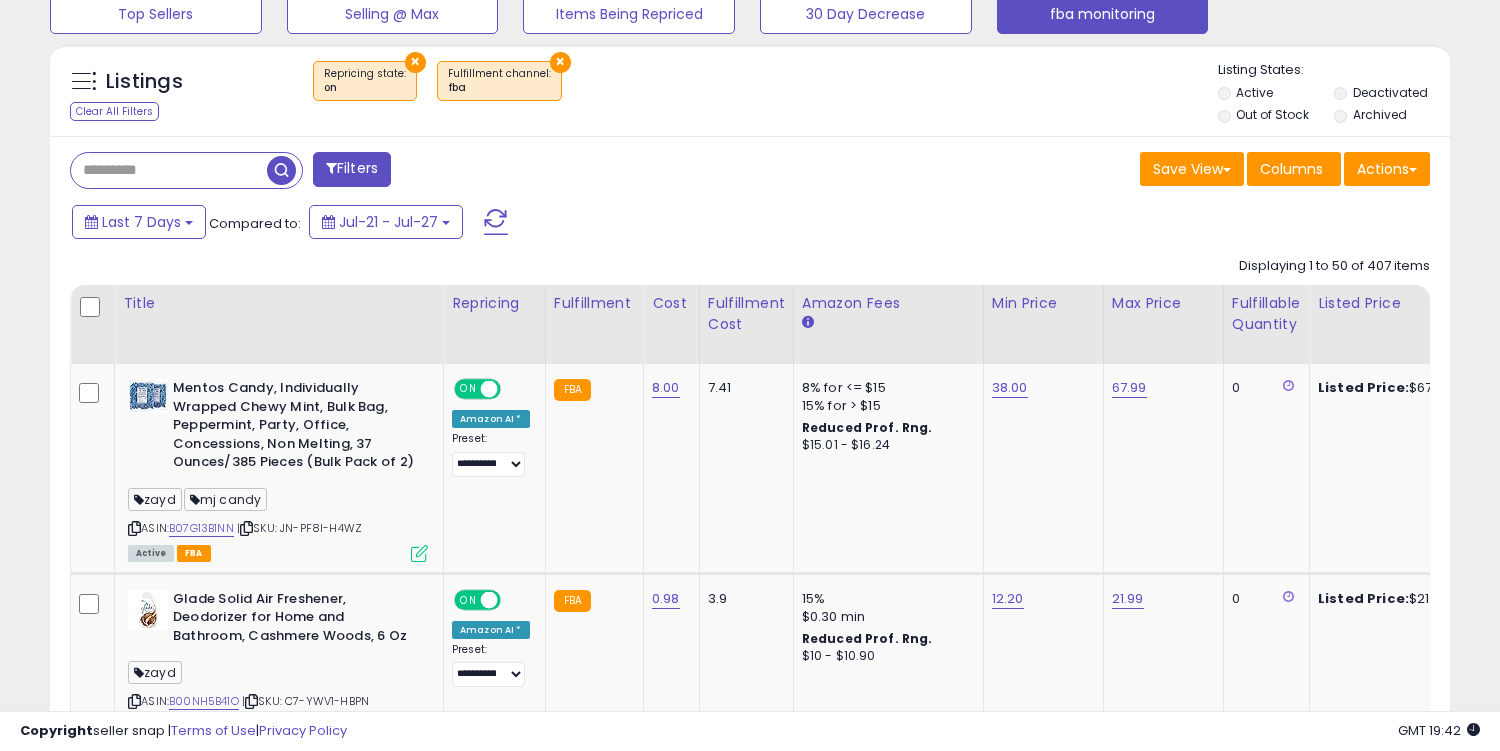 scroll, scrollTop: 999590, scrollLeft: 999189, axis: both 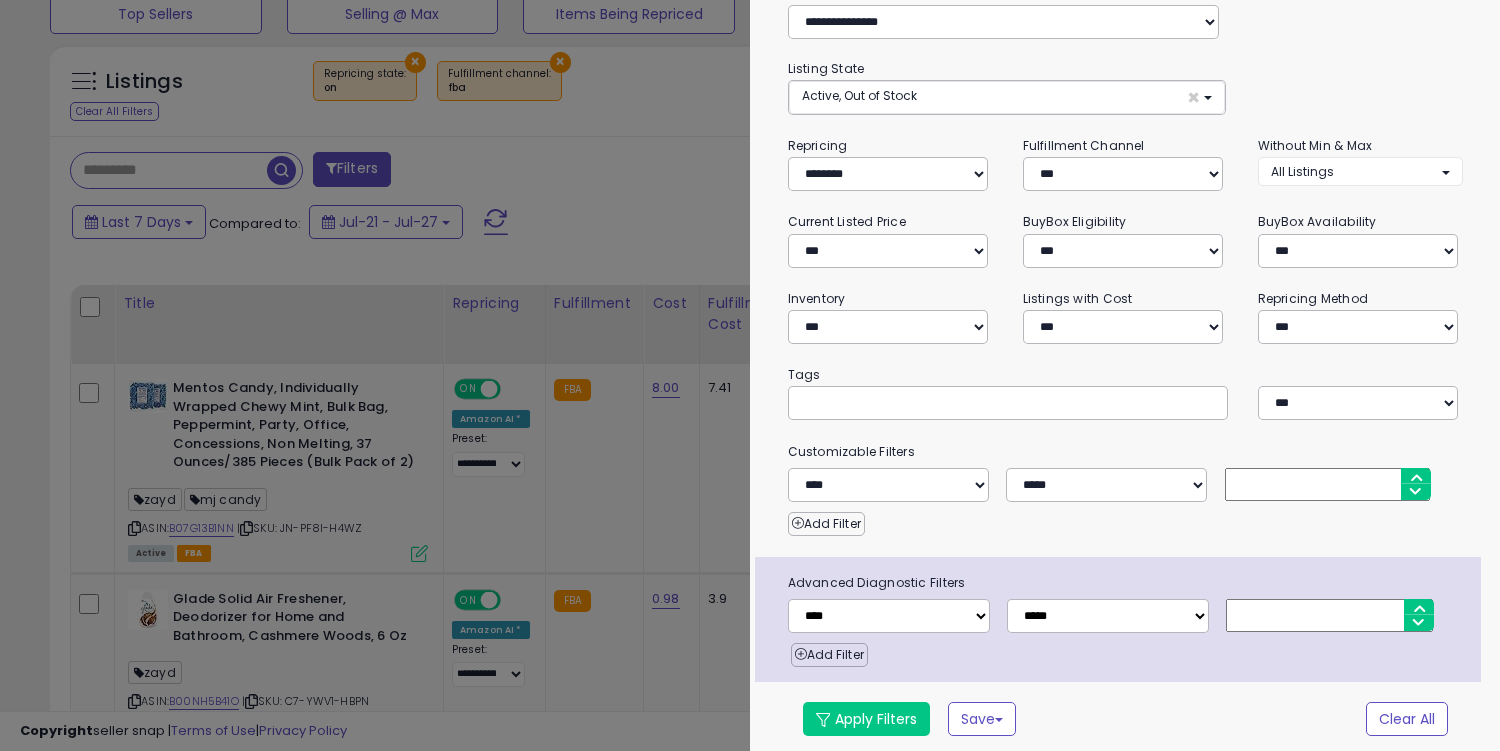 click at bounding box center (951, 403) 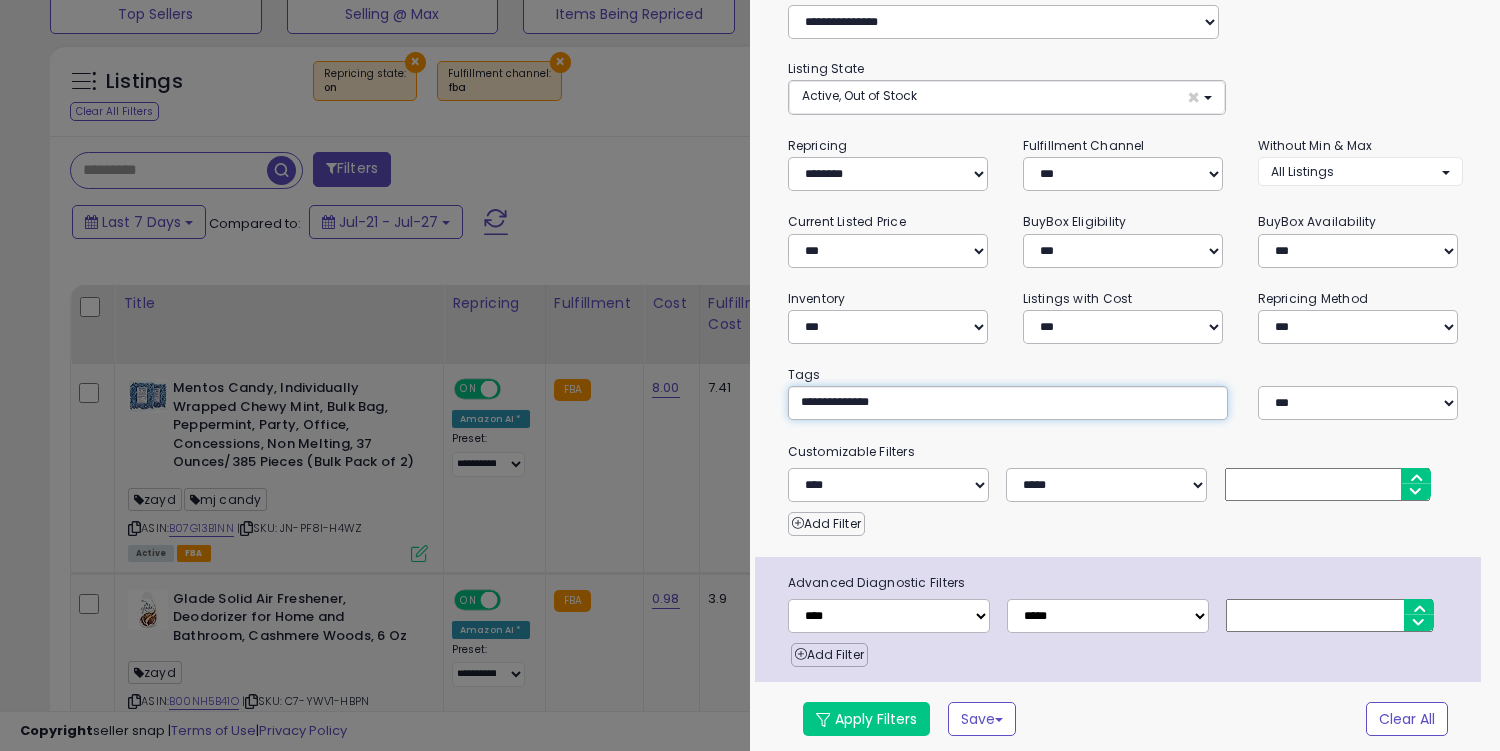 type on "**********" 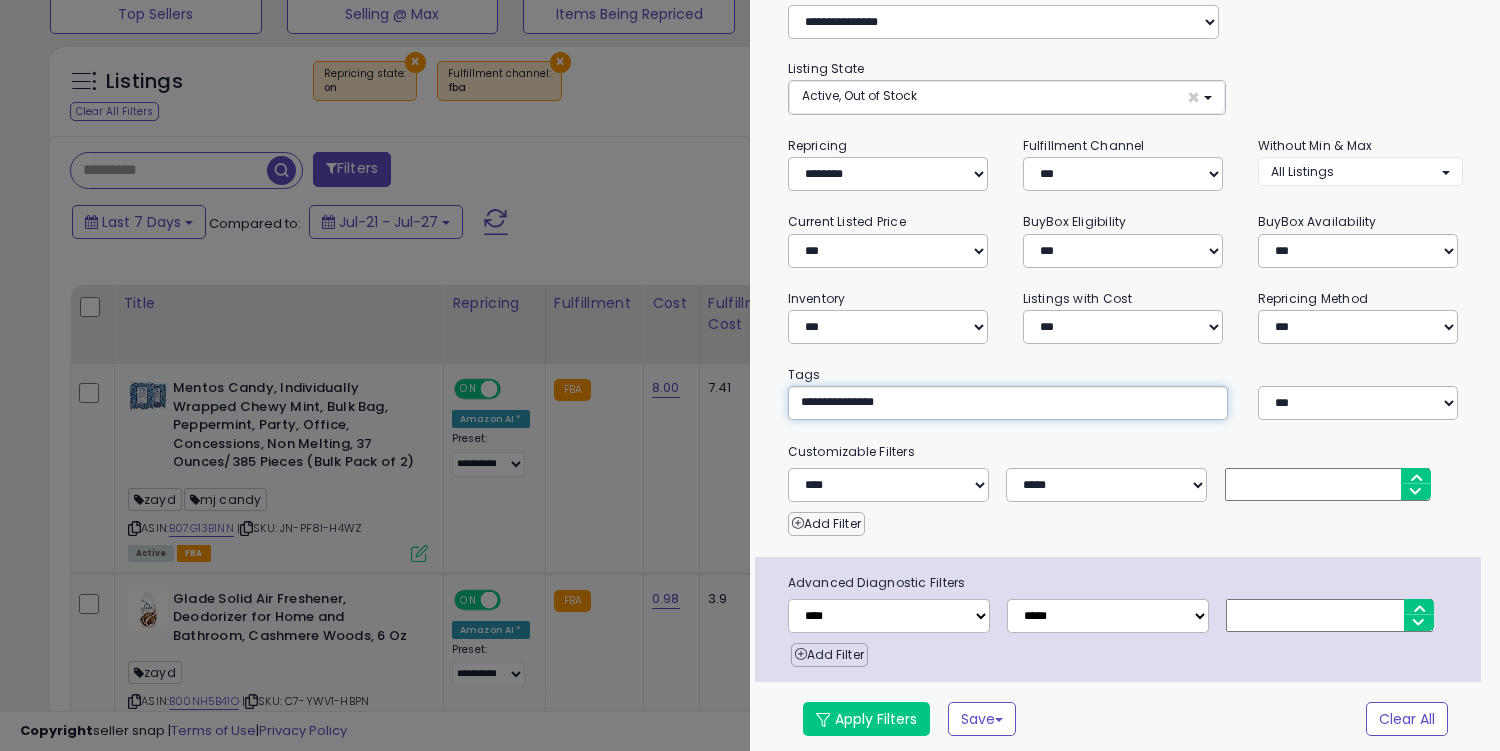 type on "**********" 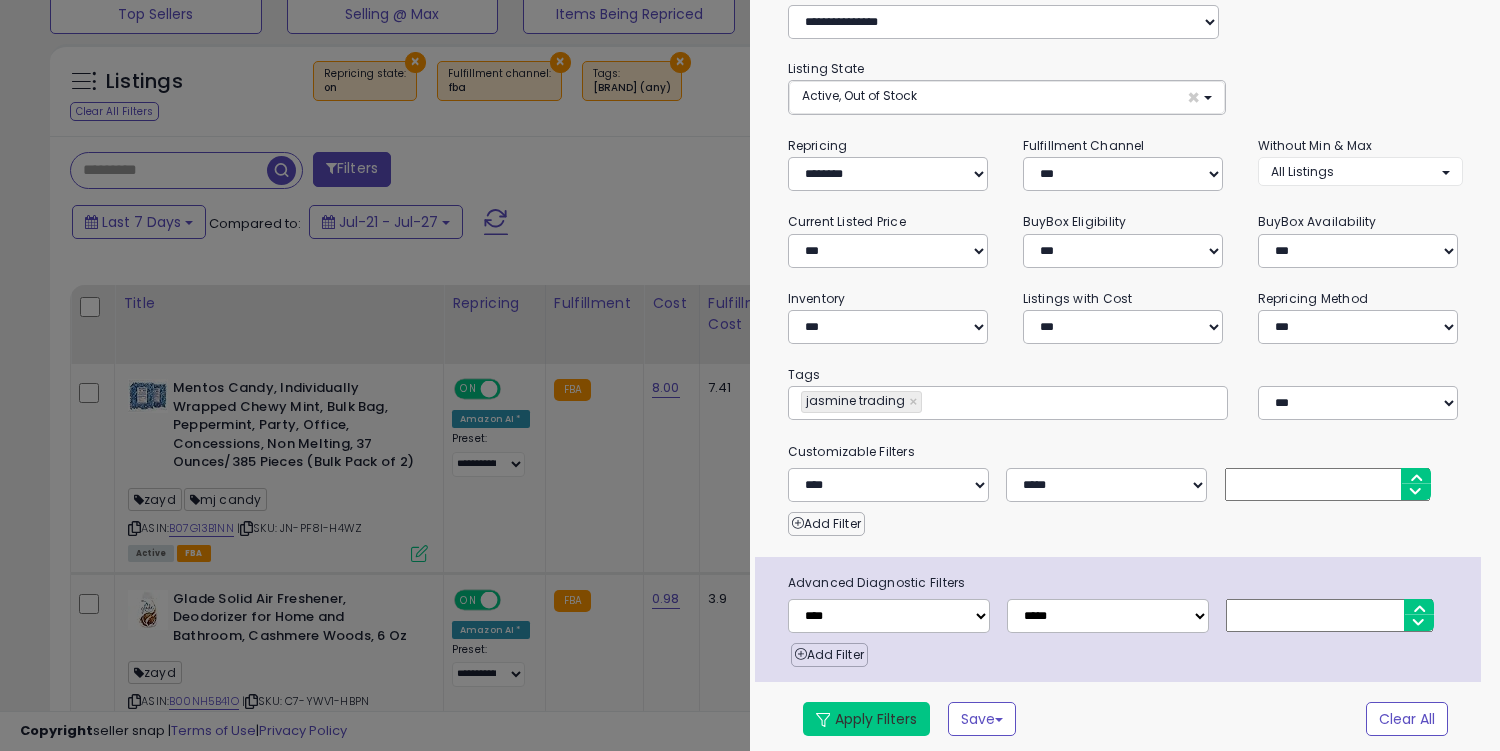 click on "Apply Filters" at bounding box center (866, 719) 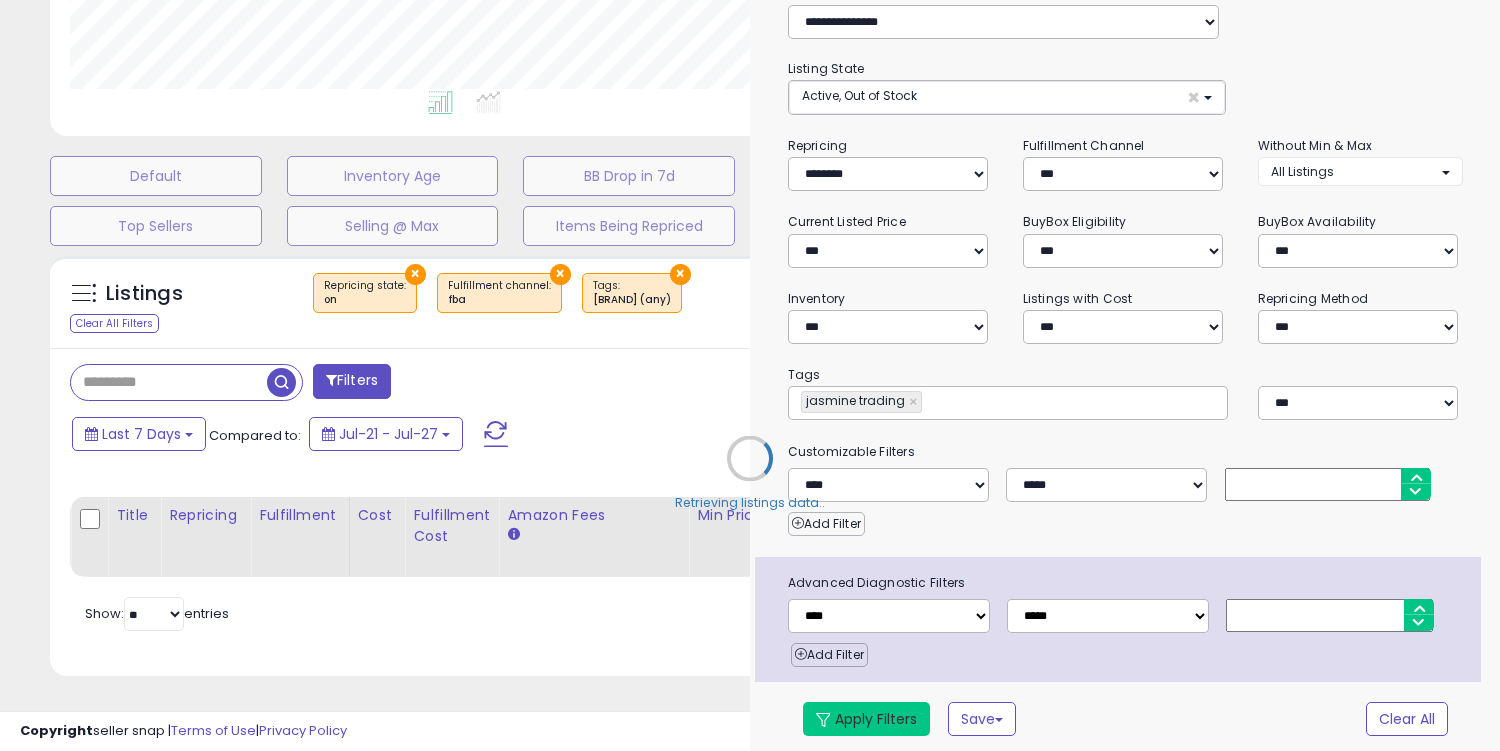 select on "*" 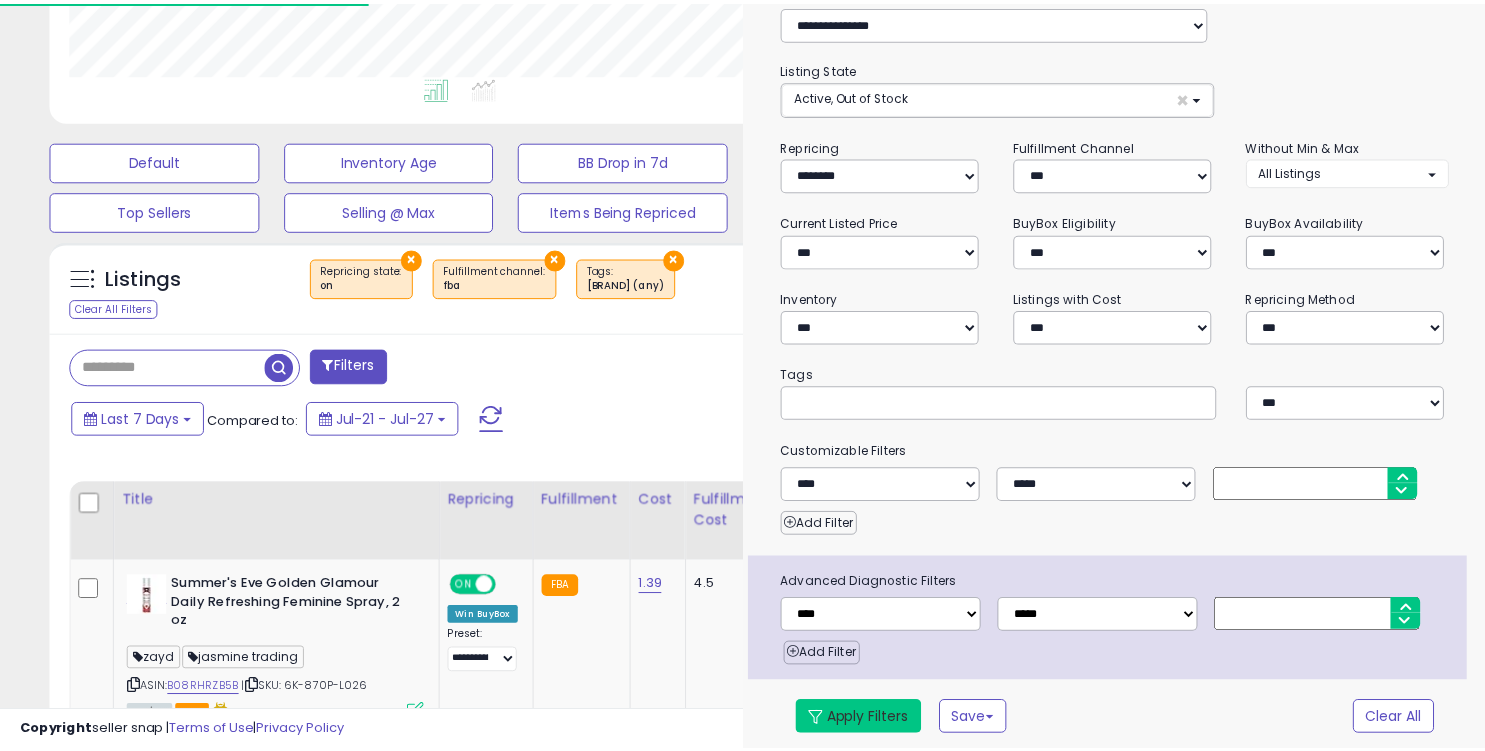 scroll, scrollTop: 686, scrollLeft: 0, axis: vertical 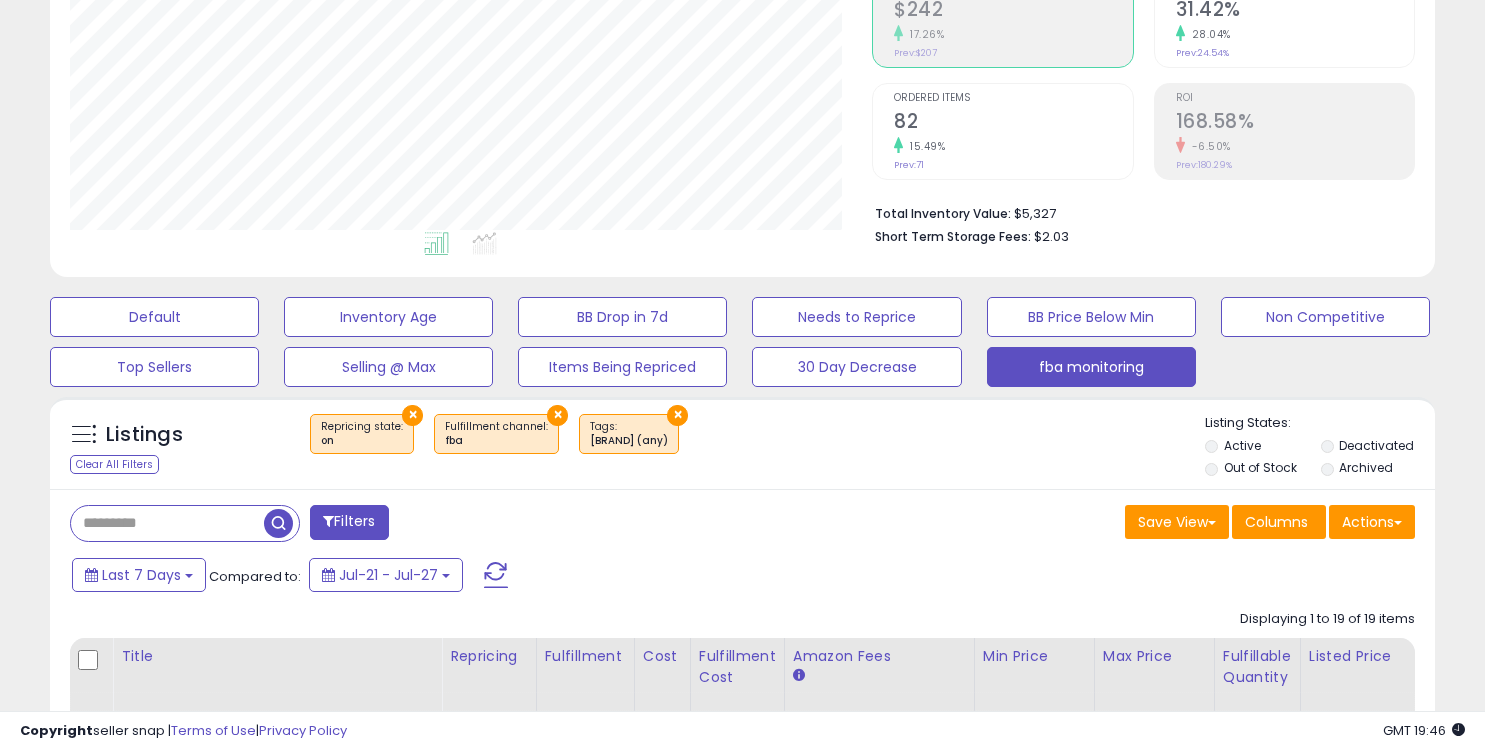 click on "×" at bounding box center [677, 415] 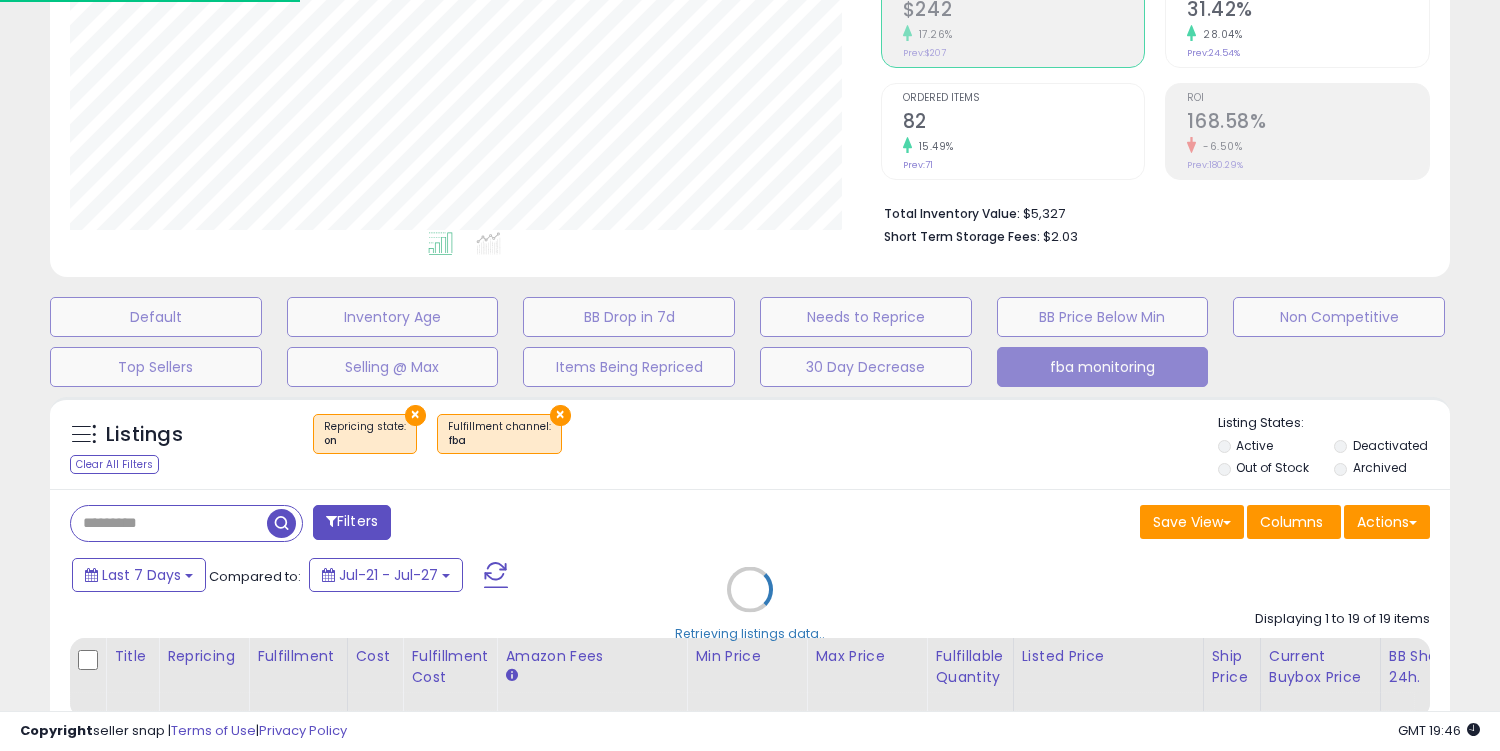 scroll, scrollTop: 999590, scrollLeft: 999189, axis: both 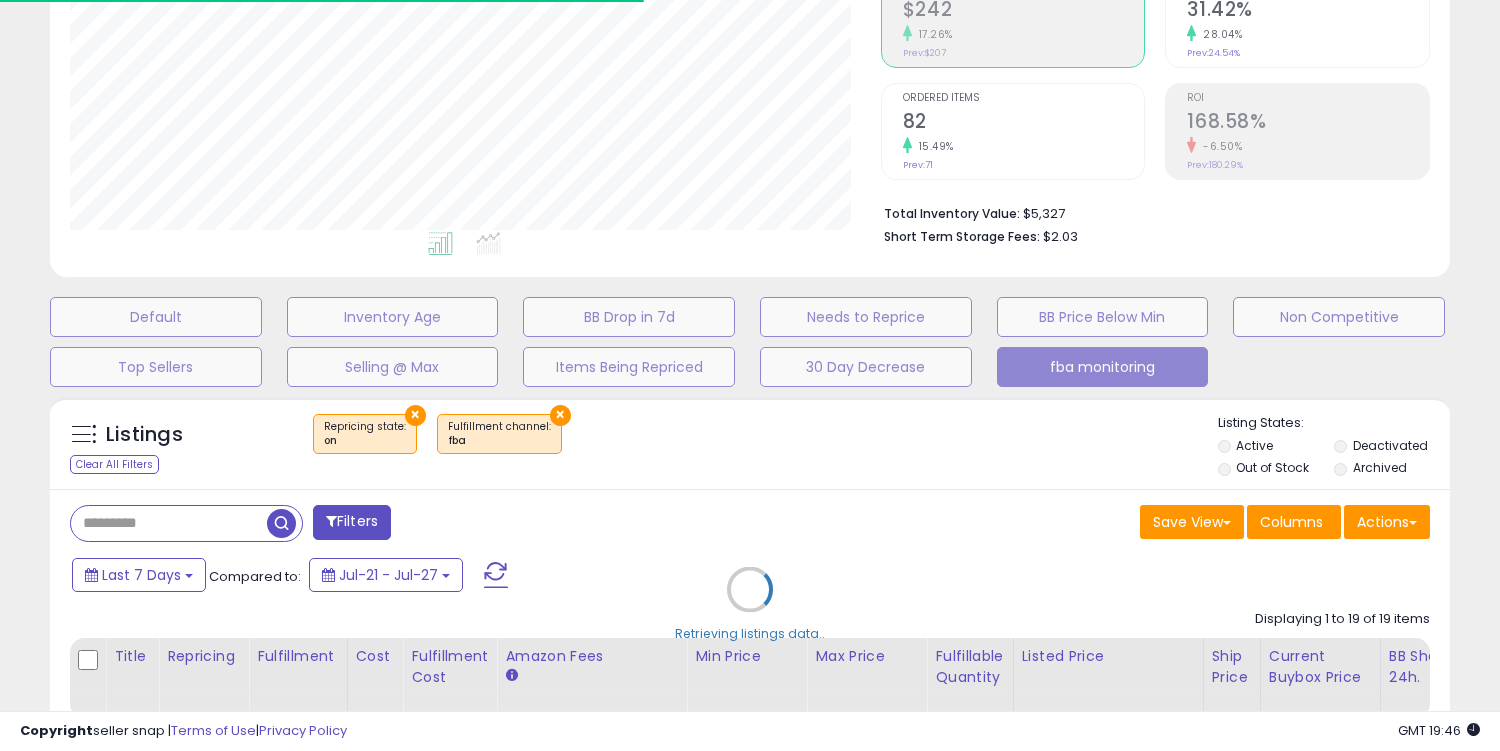 click on "Retrieving listings data.." at bounding box center [750, 604] 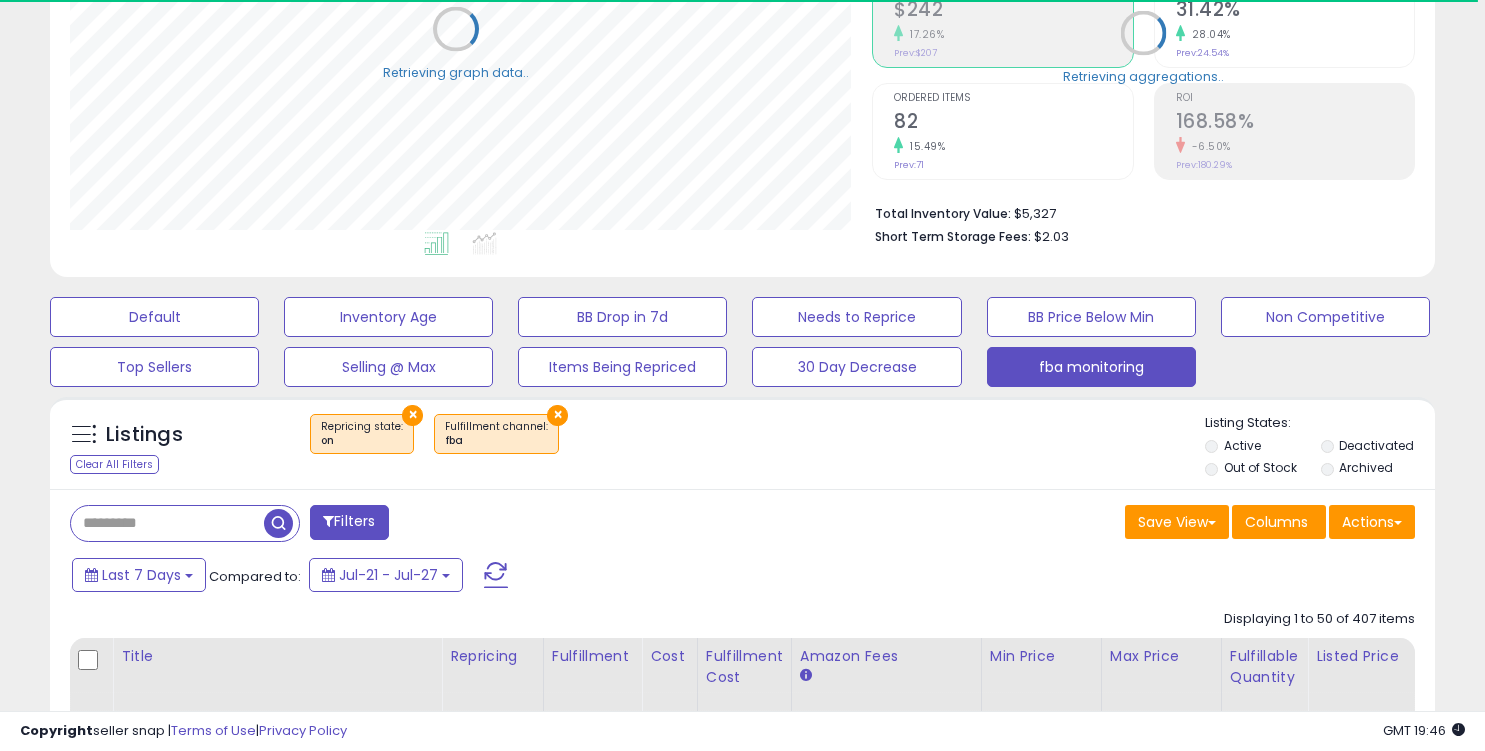 scroll, scrollTop: 410, scrollLeft: 802, axis: both 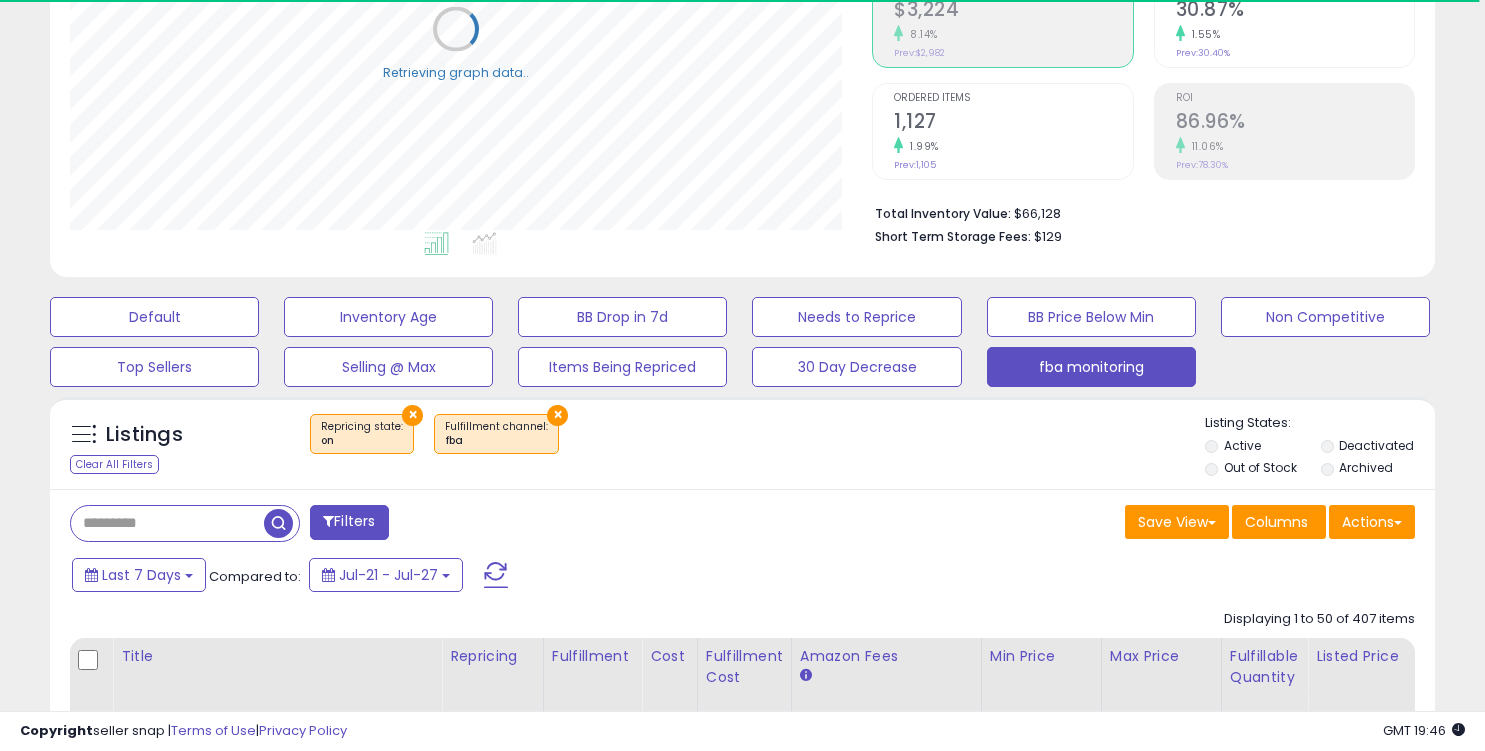 click on "Filters" at bounding box center (349, 522) 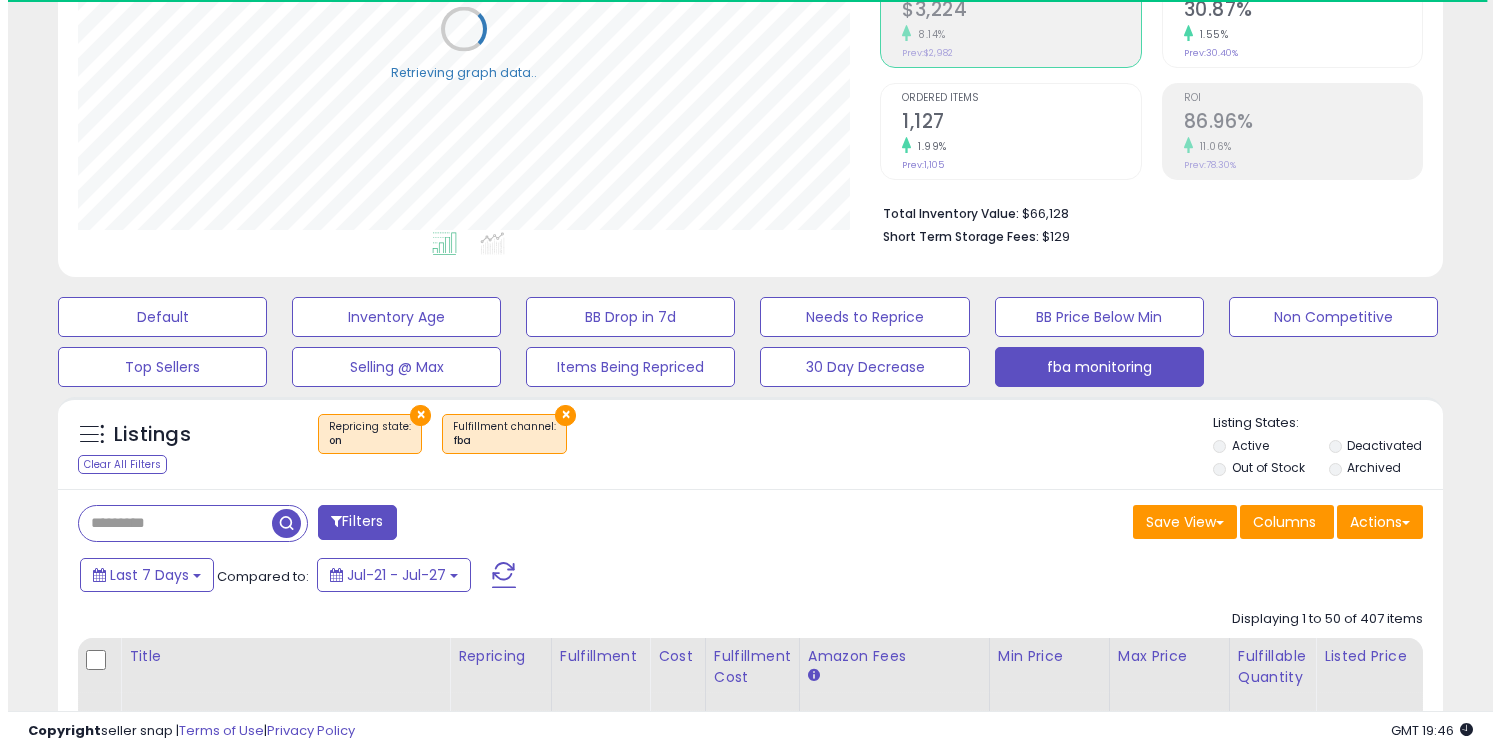 scroll, scrollTop: 999590, scrollLeft: 999189, axis: both 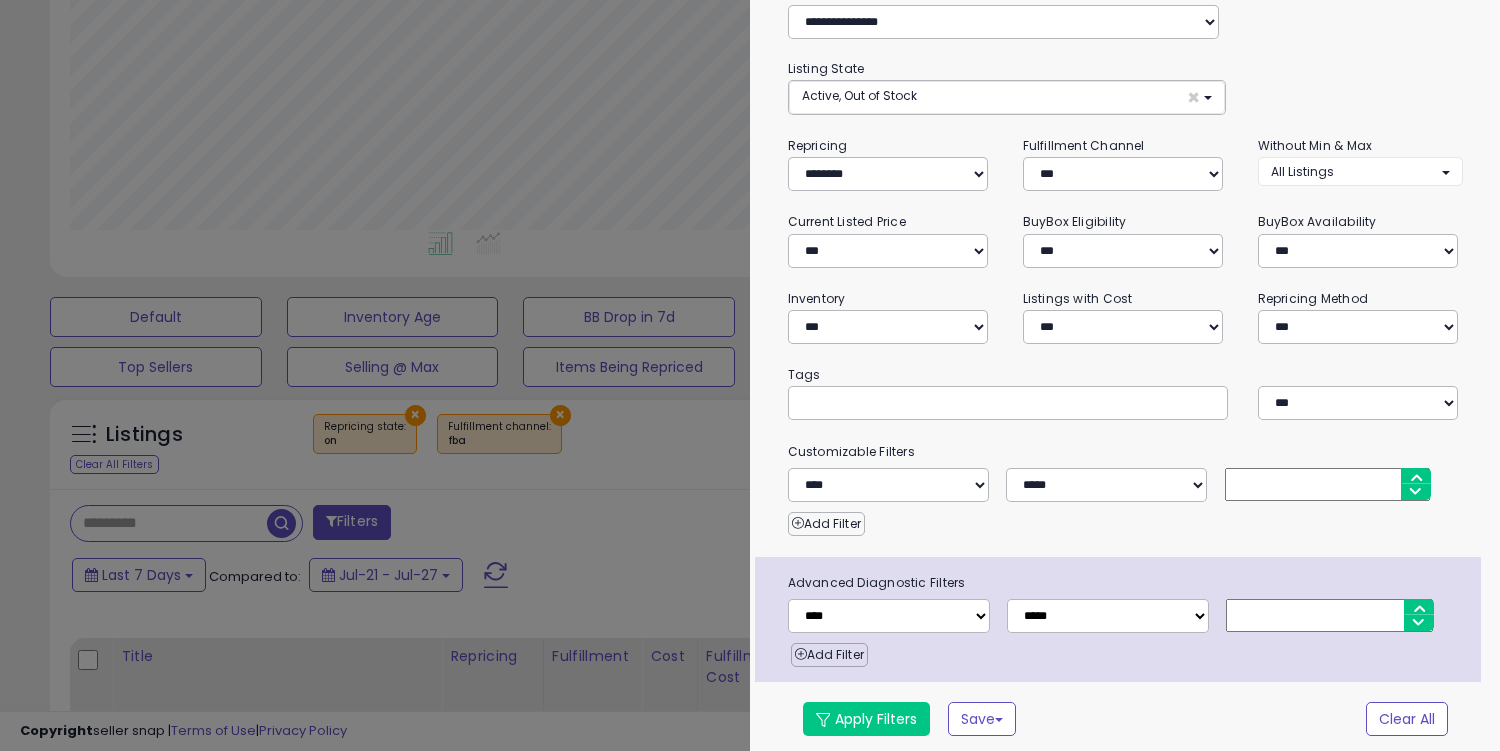 click at bounding box center (951, 403) 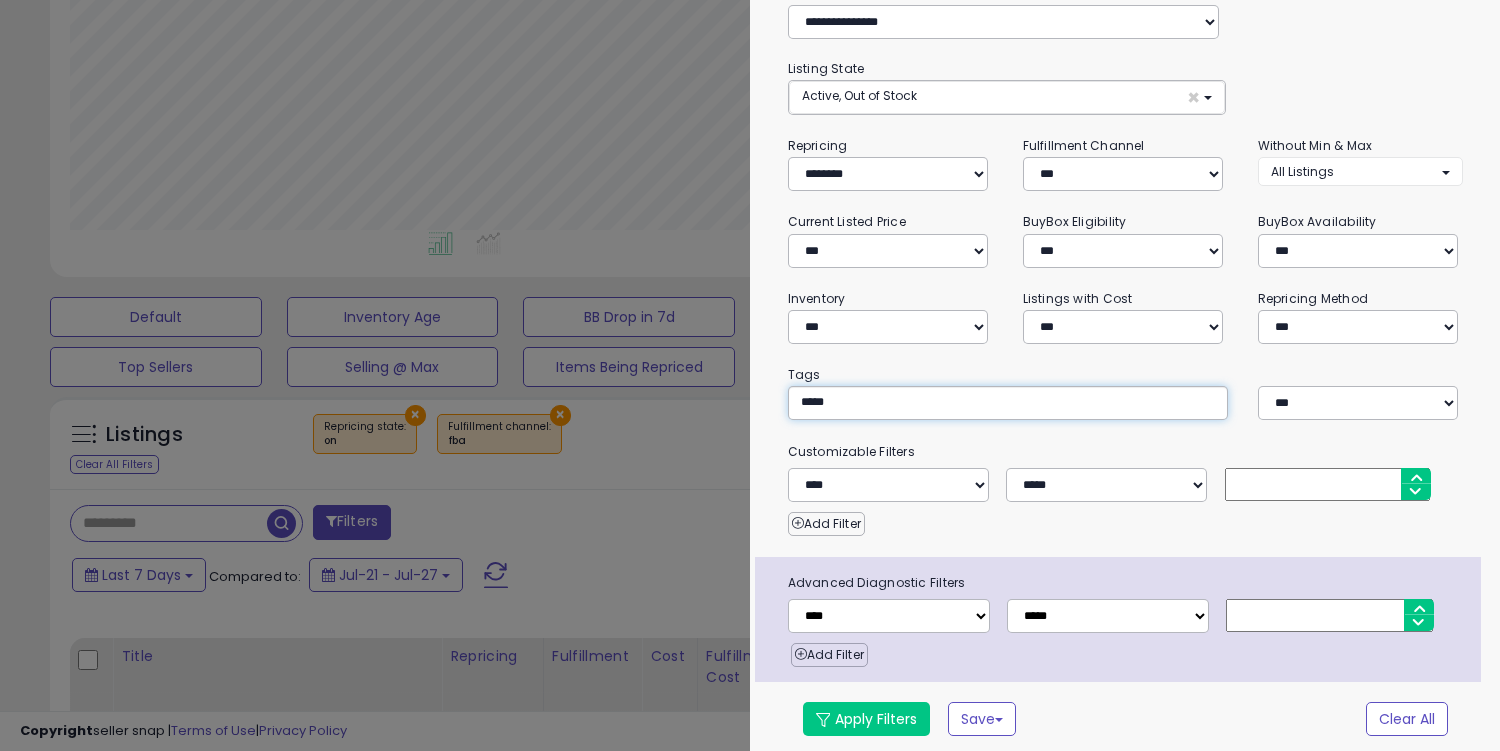 type on "******" 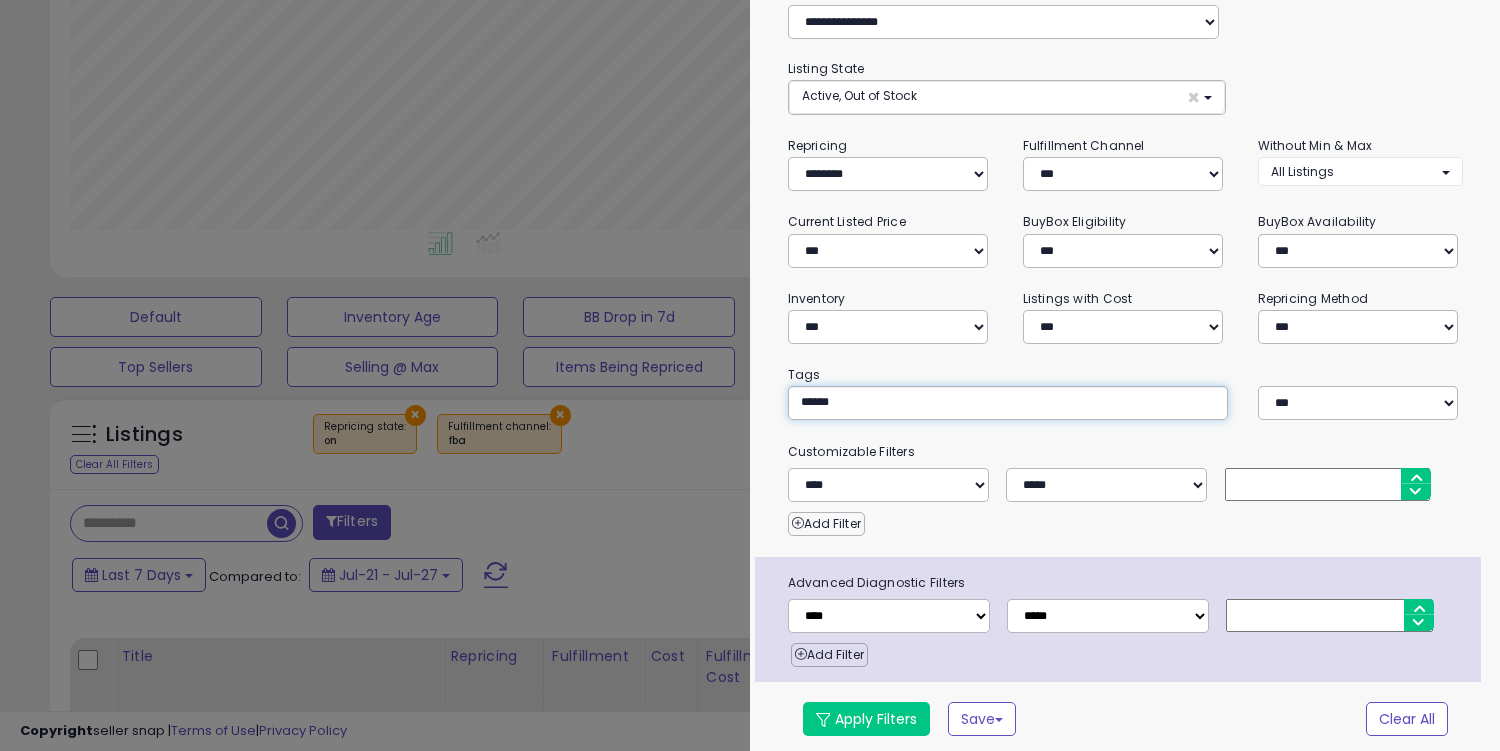 type on "******" 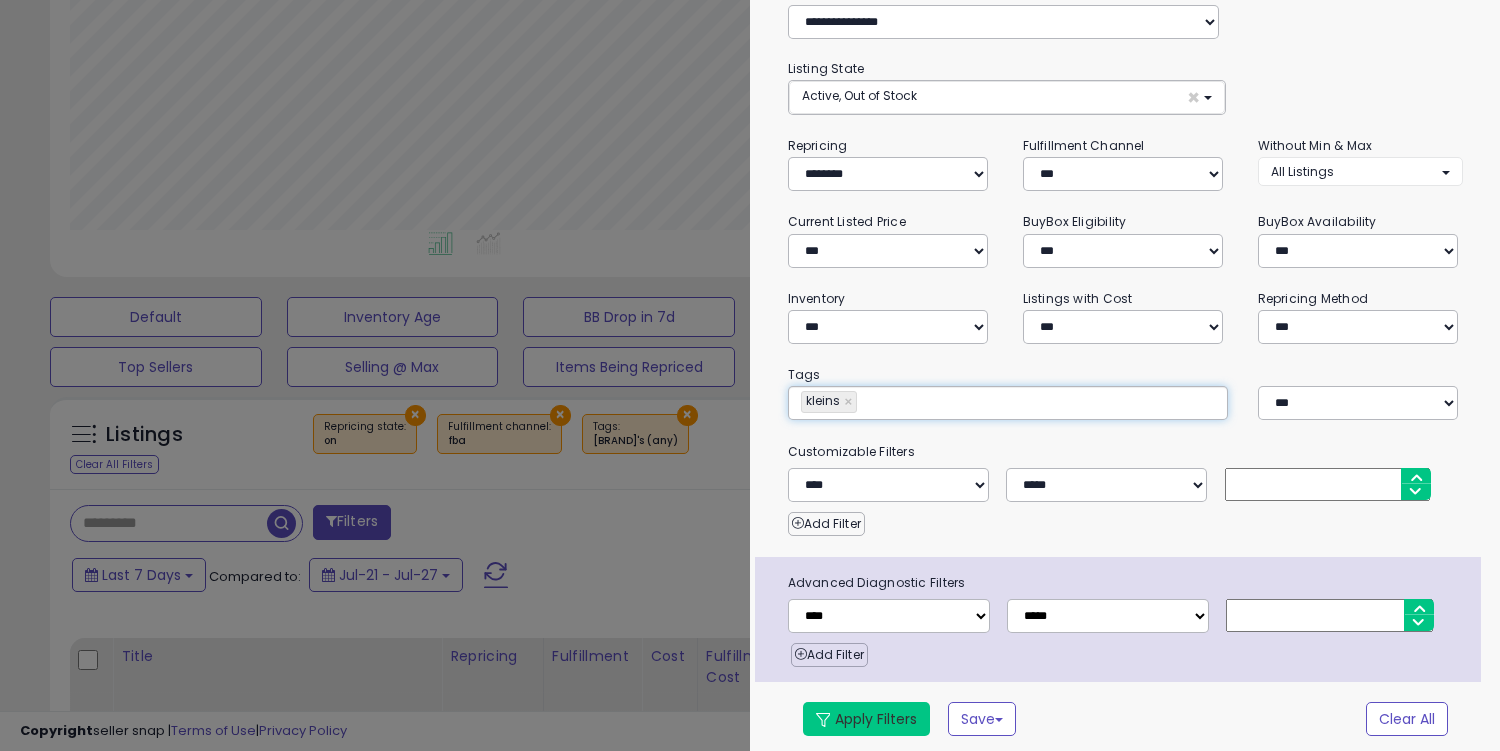 click on "Apply Filters" at bounding box center (866, 719) 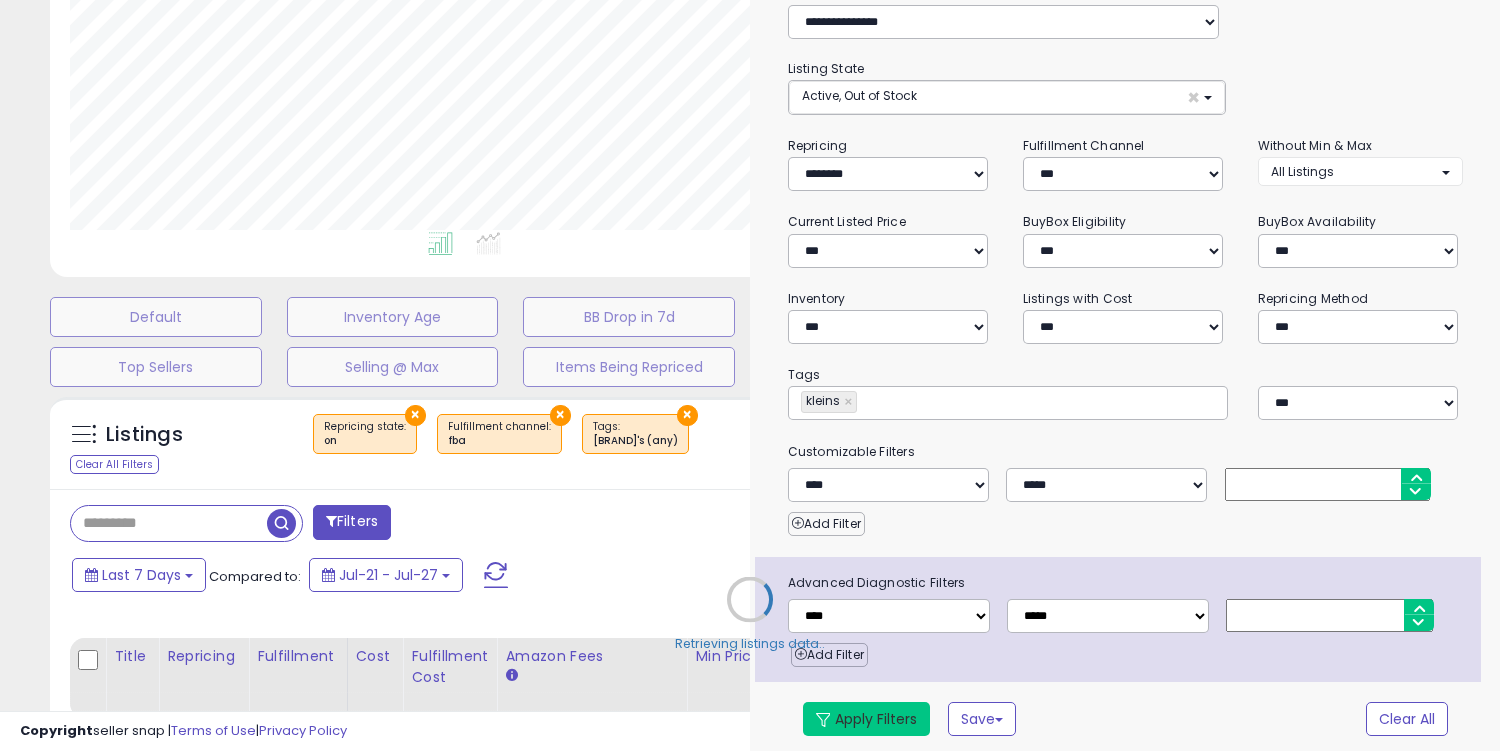 select on "*" 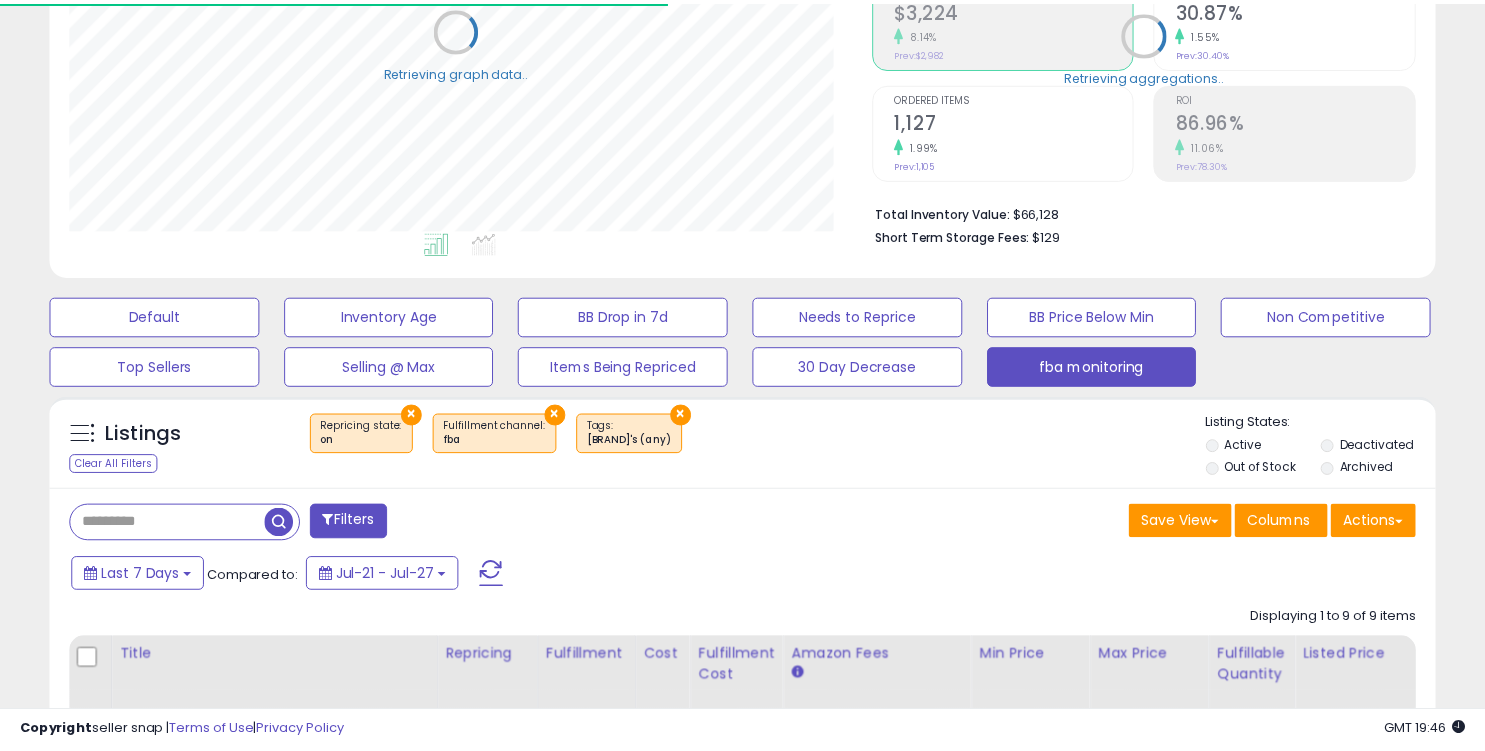 scroll, scrollTop: 410, scrollLeft: 802, axis: both 